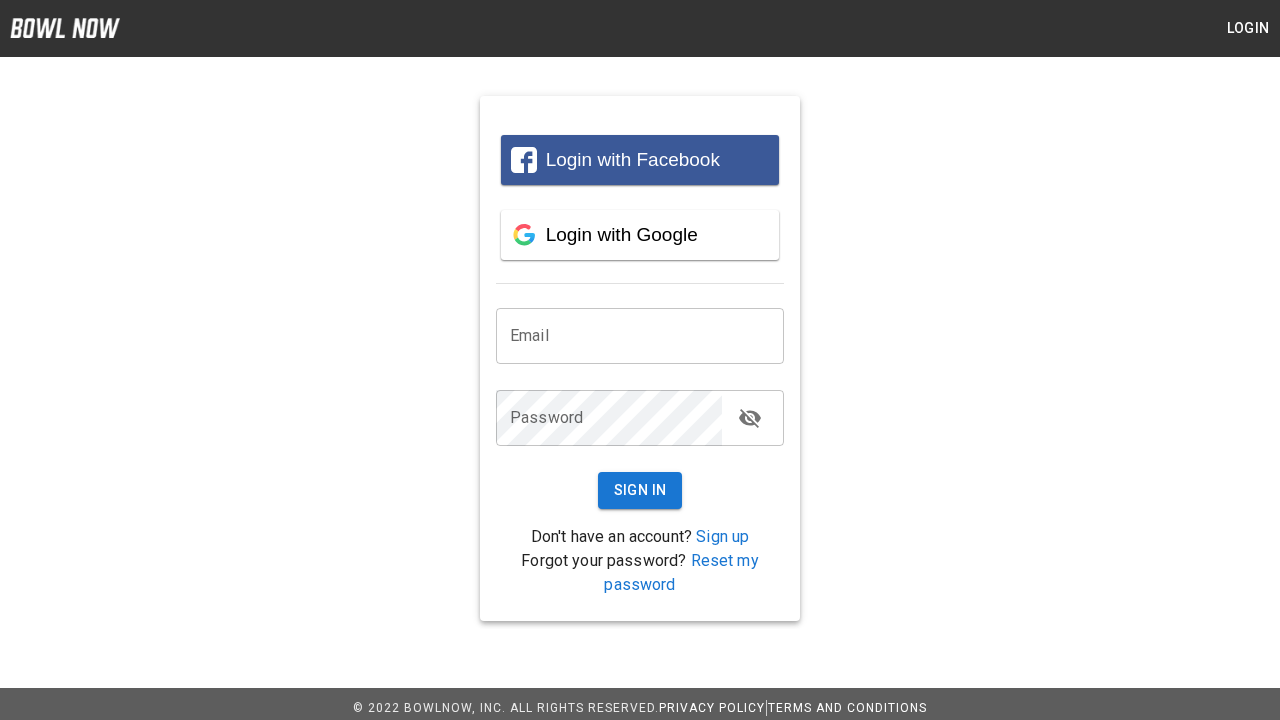 scroll, scrollTop: 0, scrollLeft: 0, axis: both 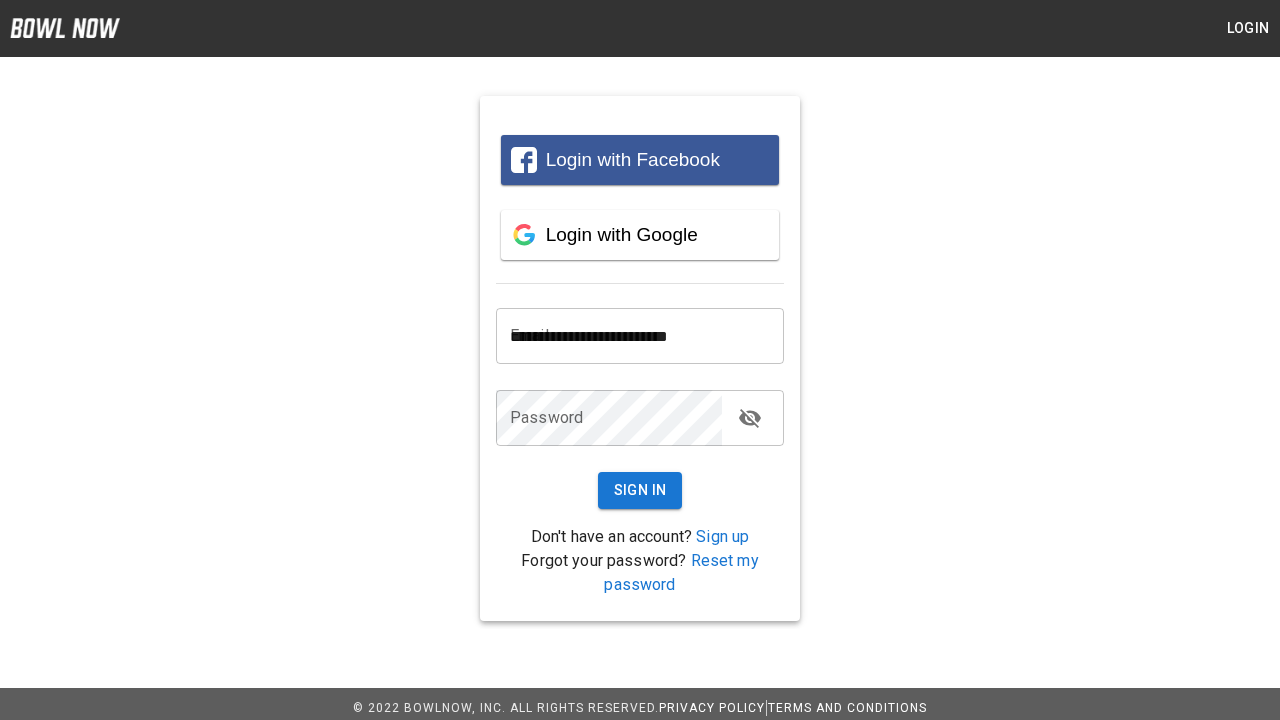 type on "**********" 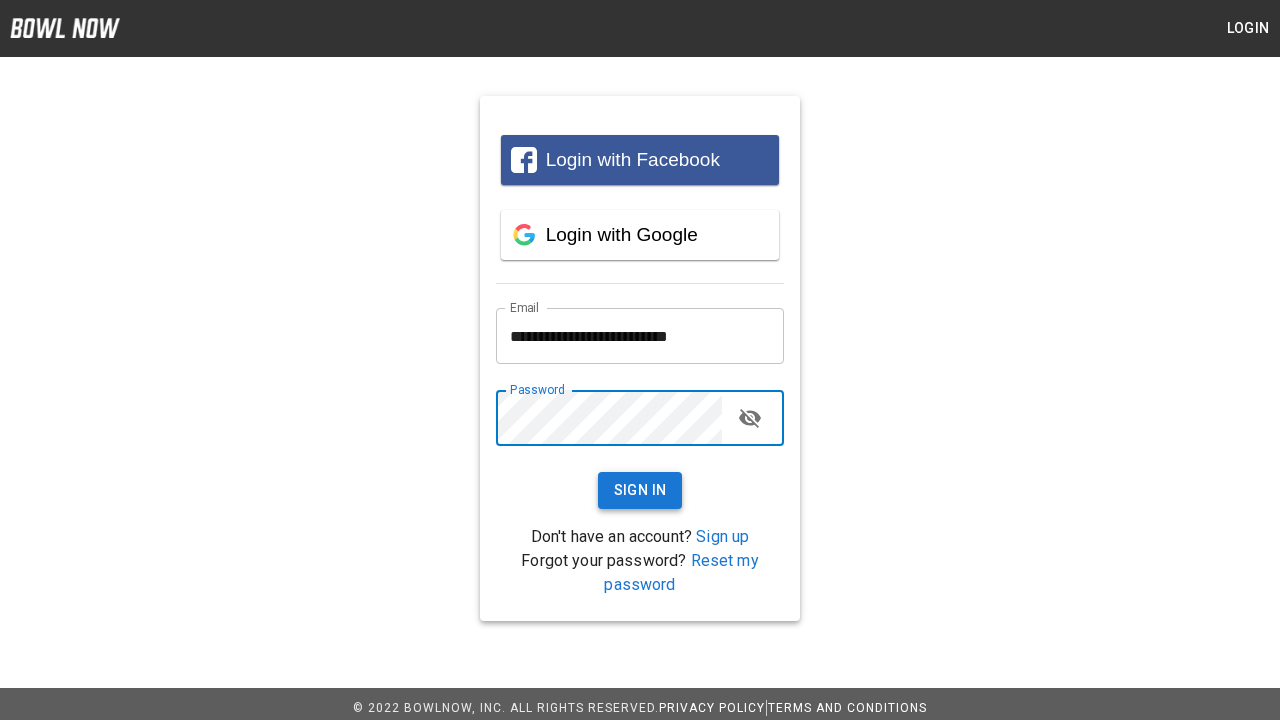 click on "Sign In" at bounding box center [640, 490] 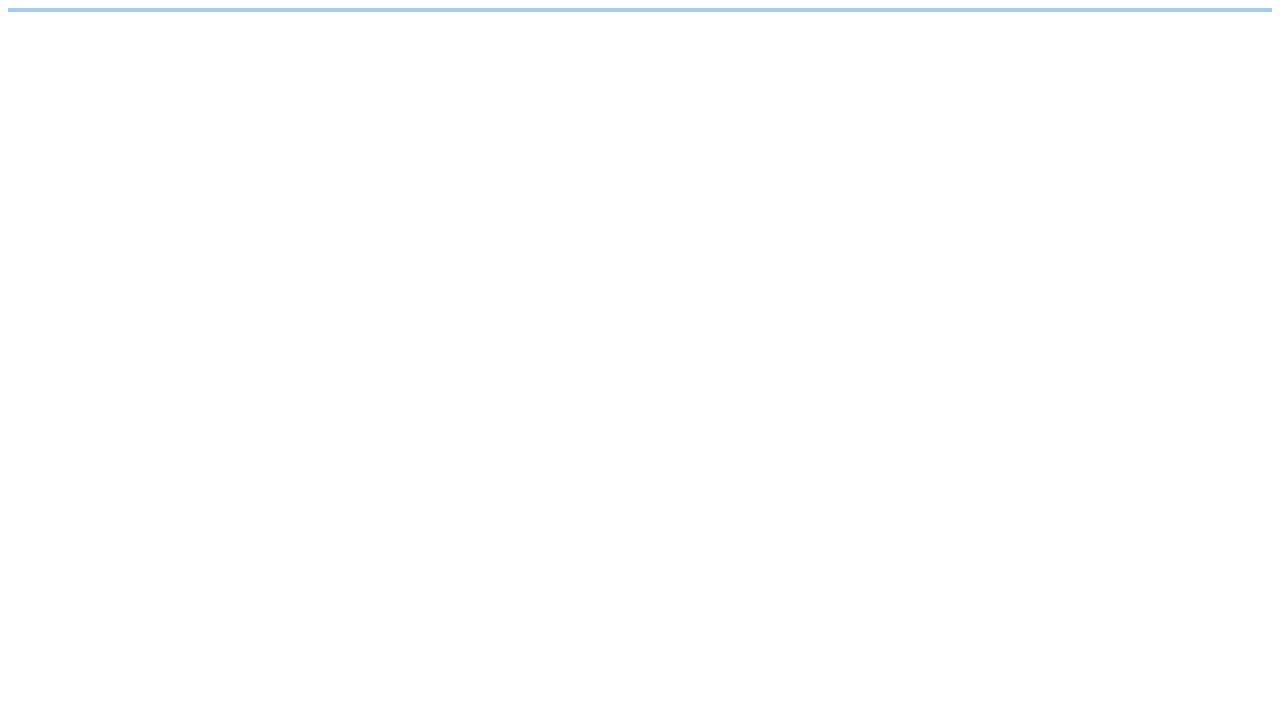 scroll, scrollTop: 0, scrollLeft: 0, axis: both 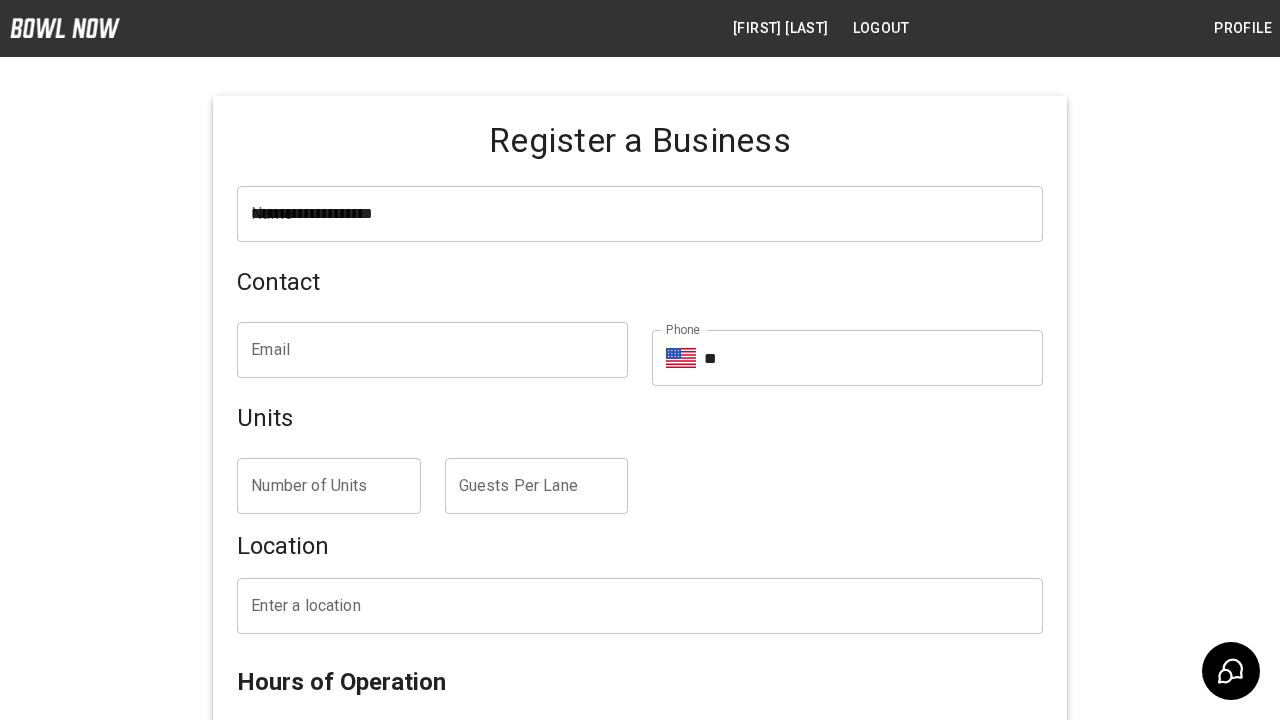 type on "**********" 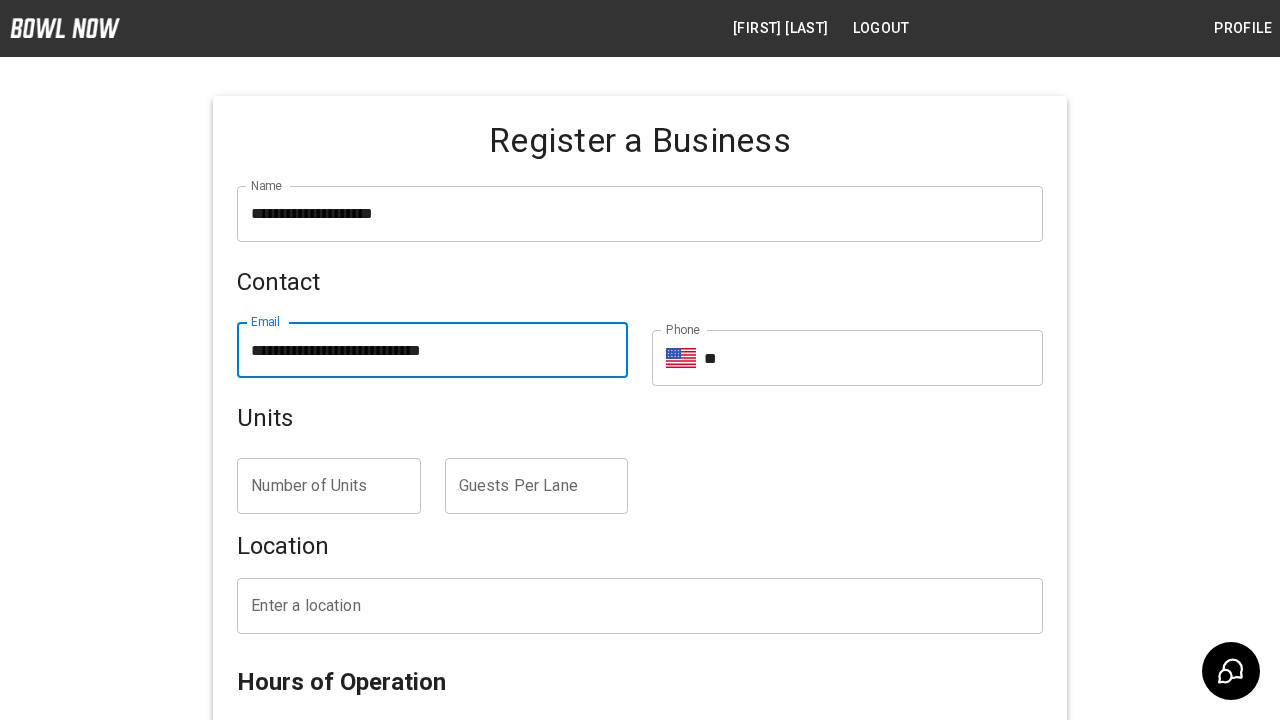 type on "**********" 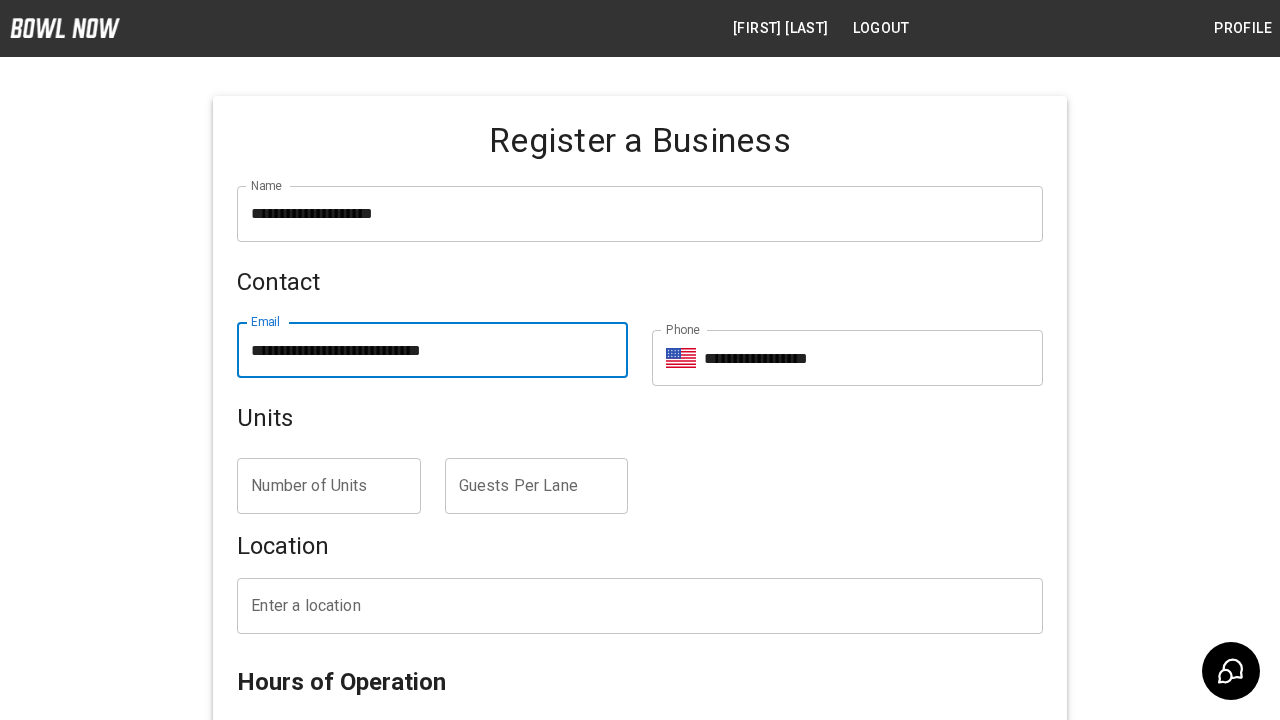 type on "**********" 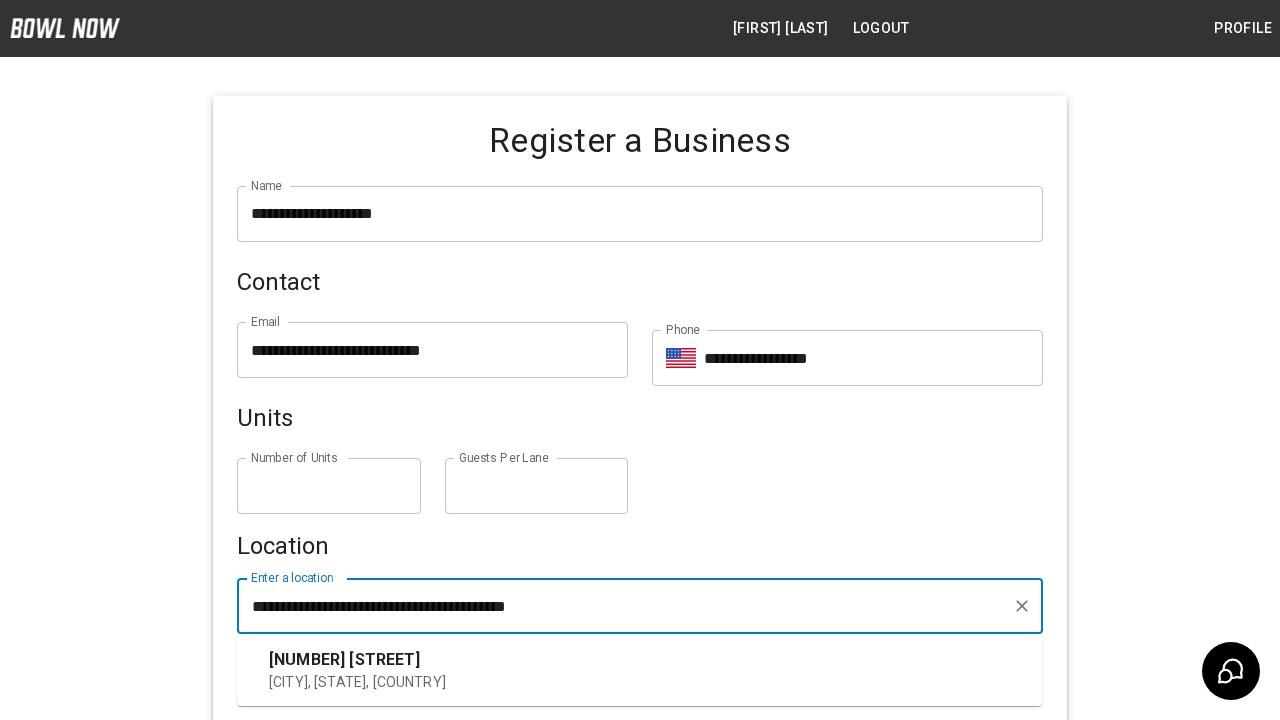 scroll, scrollTop: 430, scrollLeft: 0, axis: vertical 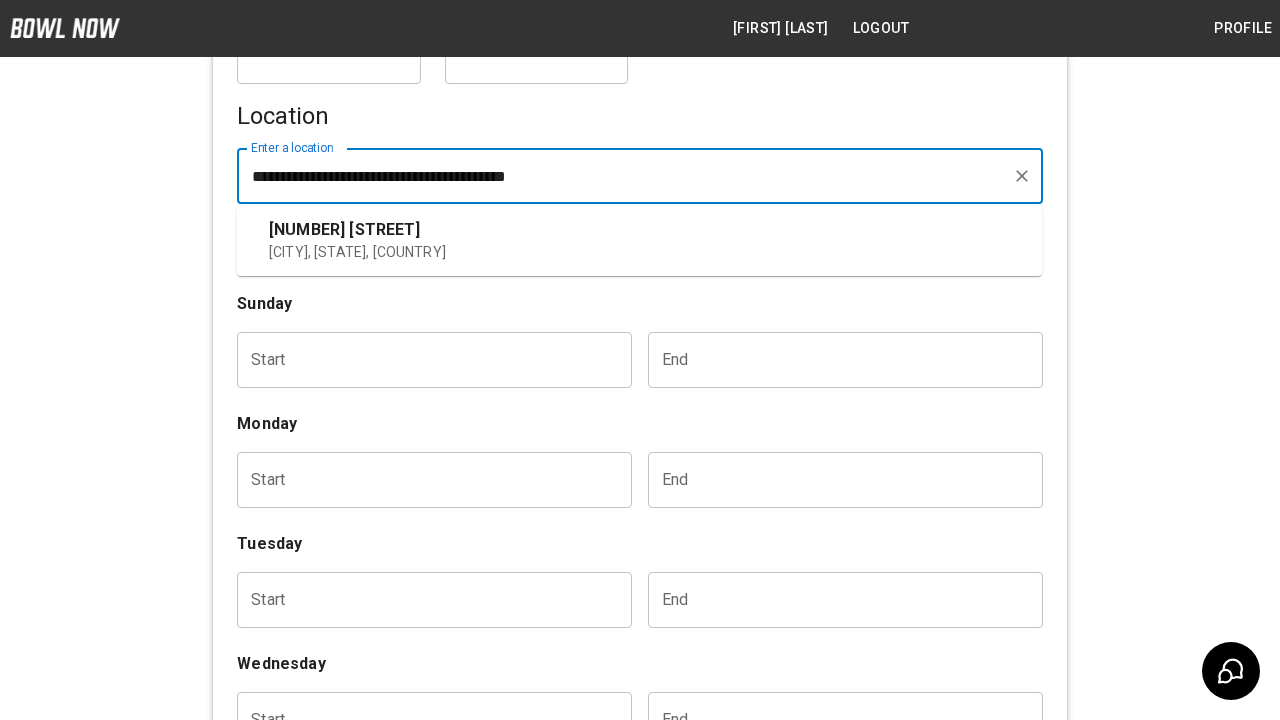 type on "**********" 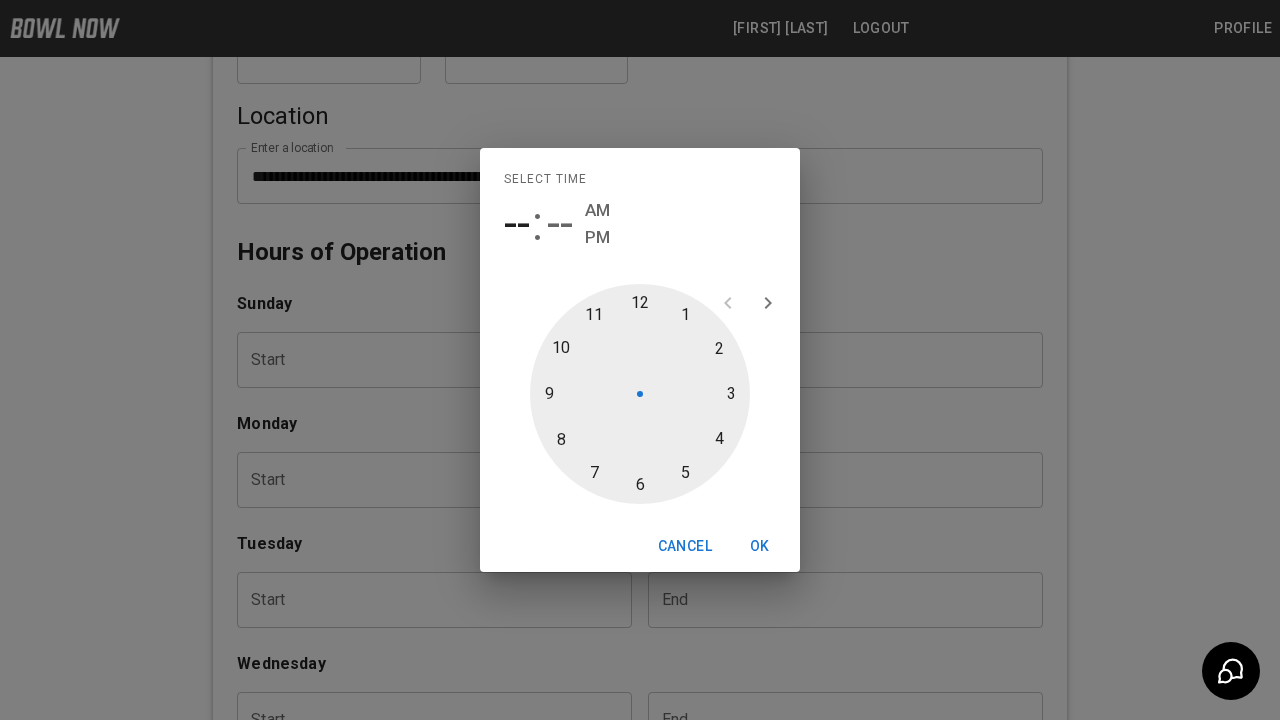 click on "--" at bounding box center (517, 224) 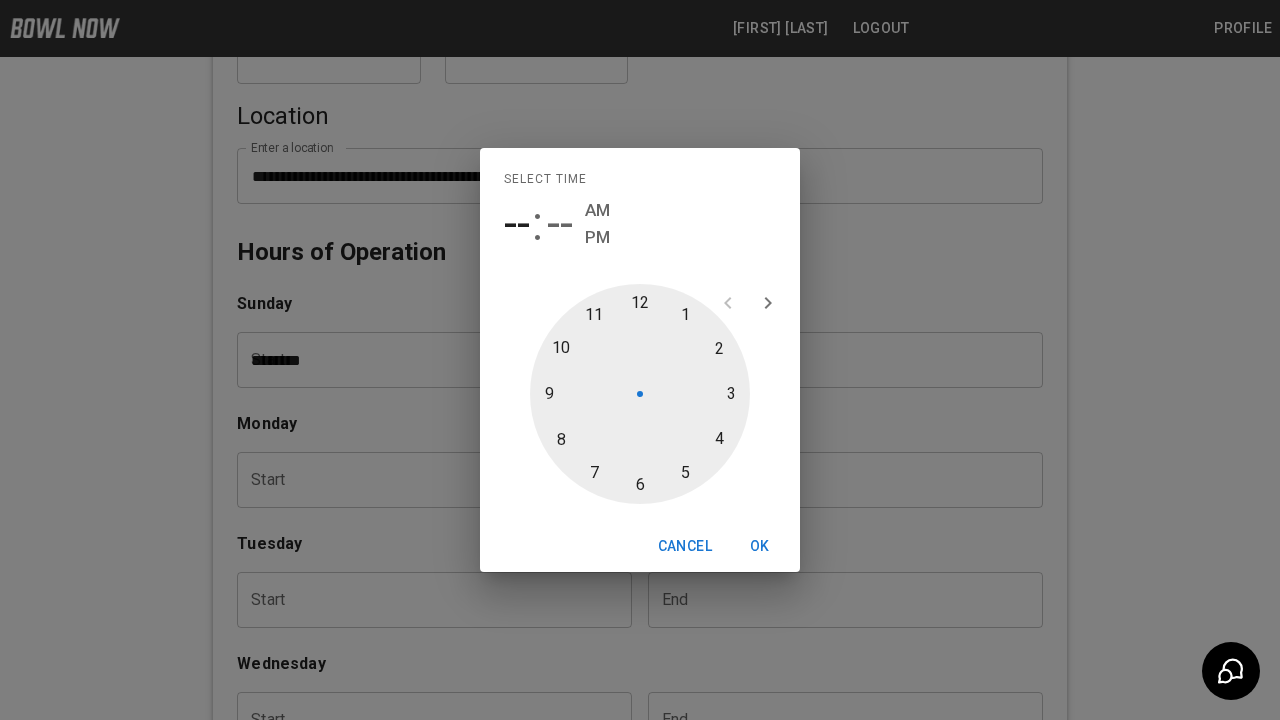 click at bounding box center (640, 394) 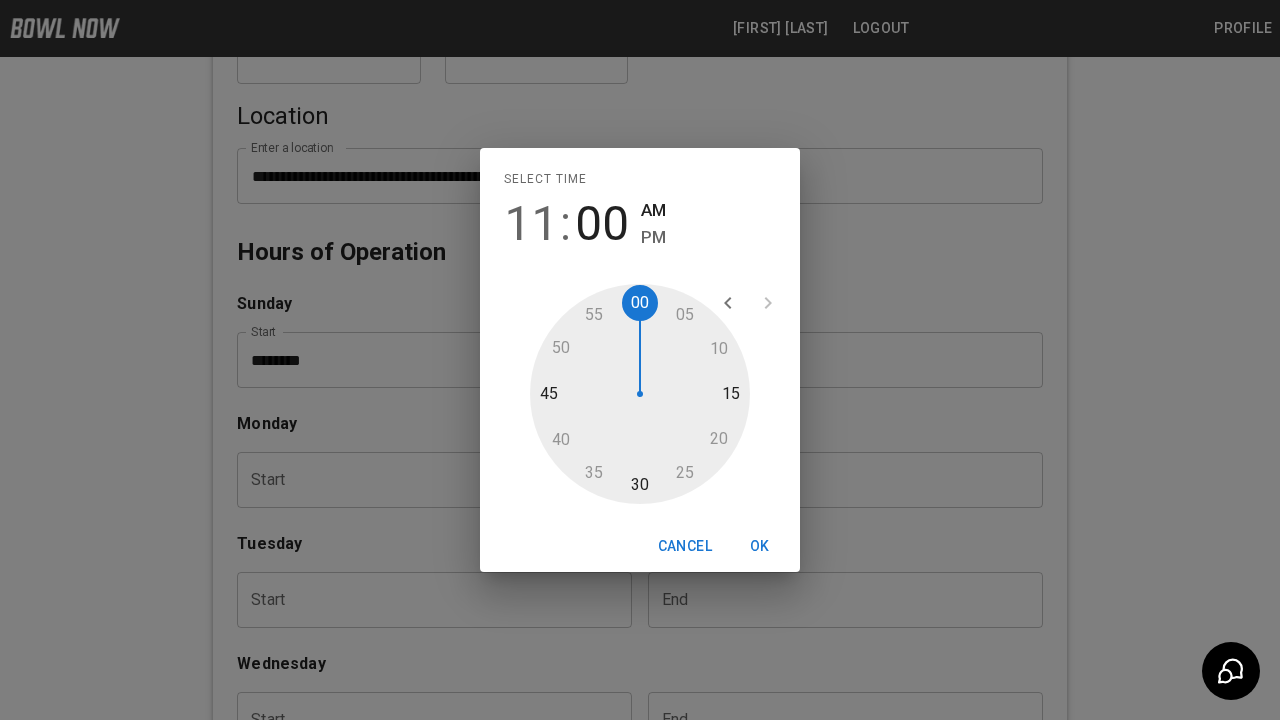 click on "AM" at bounding box center (653, 210) 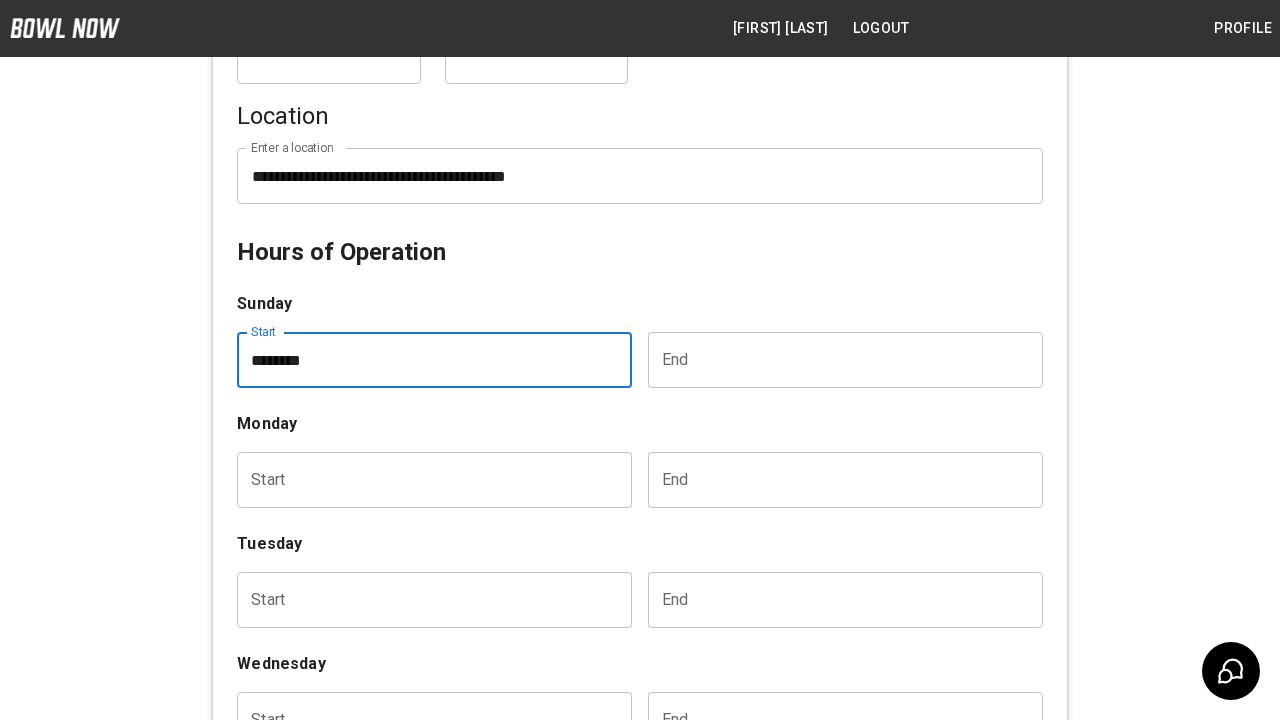 click at bounding box center [838, 360] 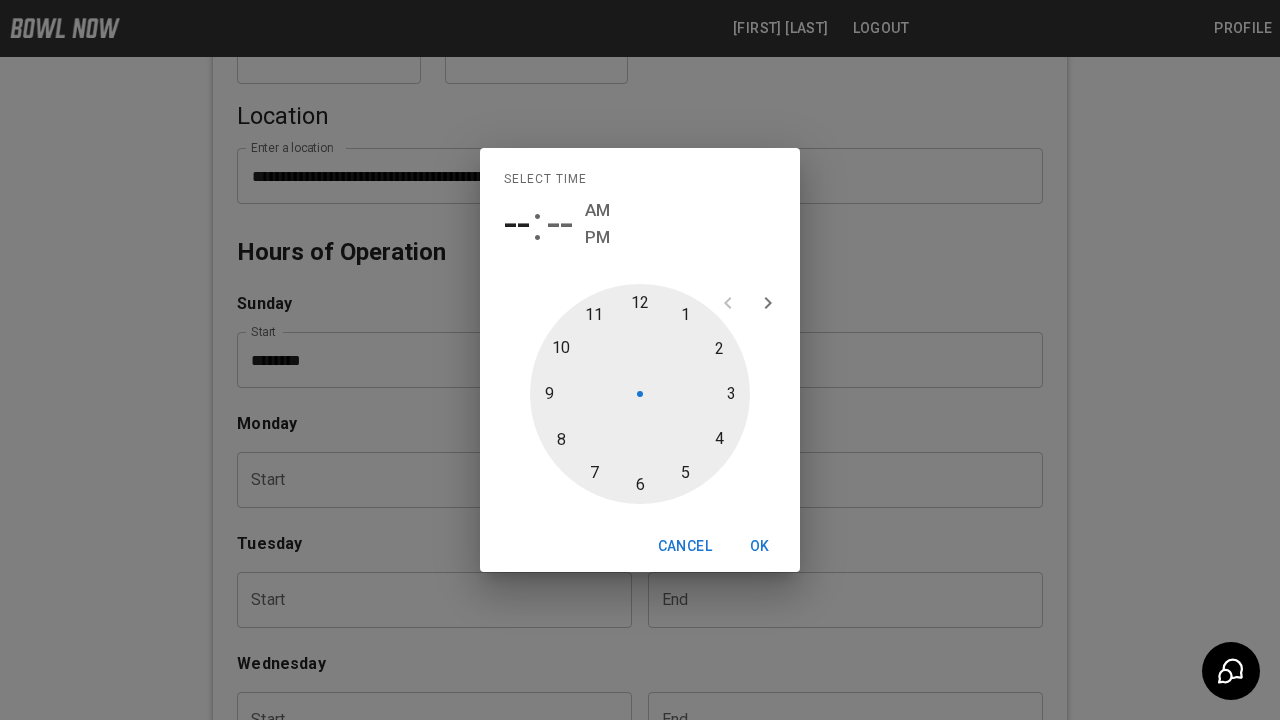 click on "--" at bounding box center [517, 224] 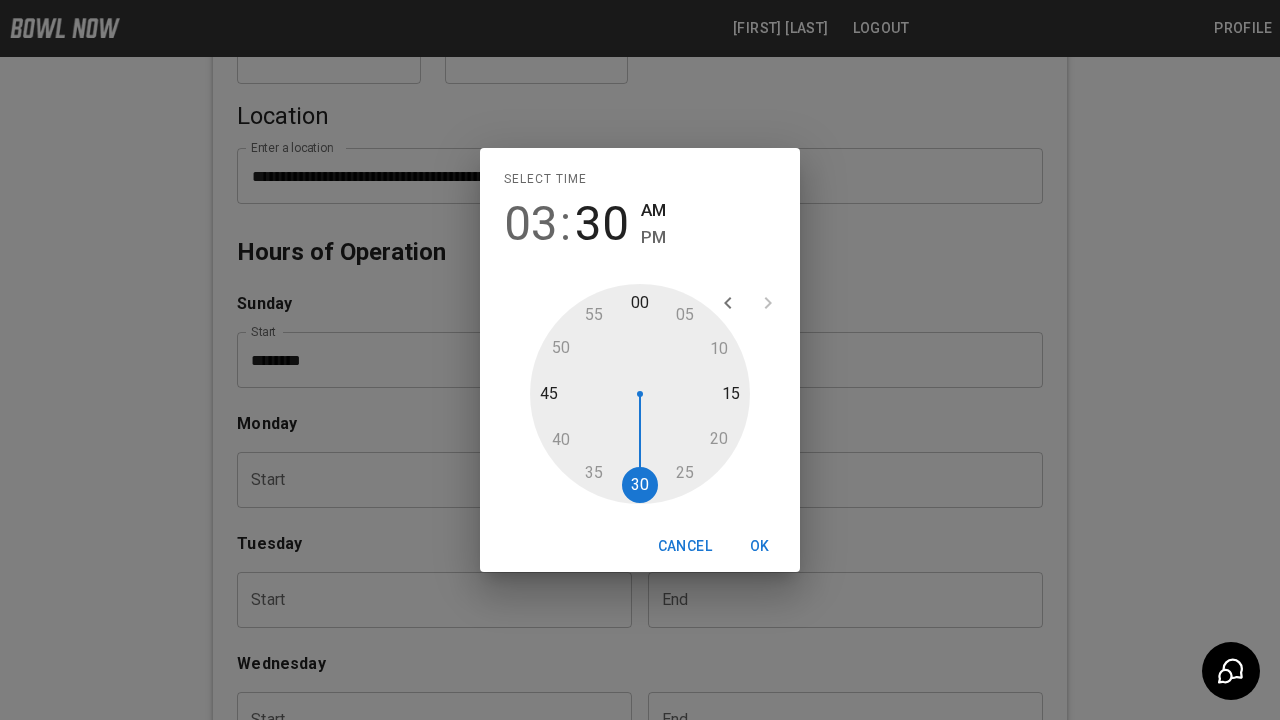 click on "PM" at bounding box center [653, 237] 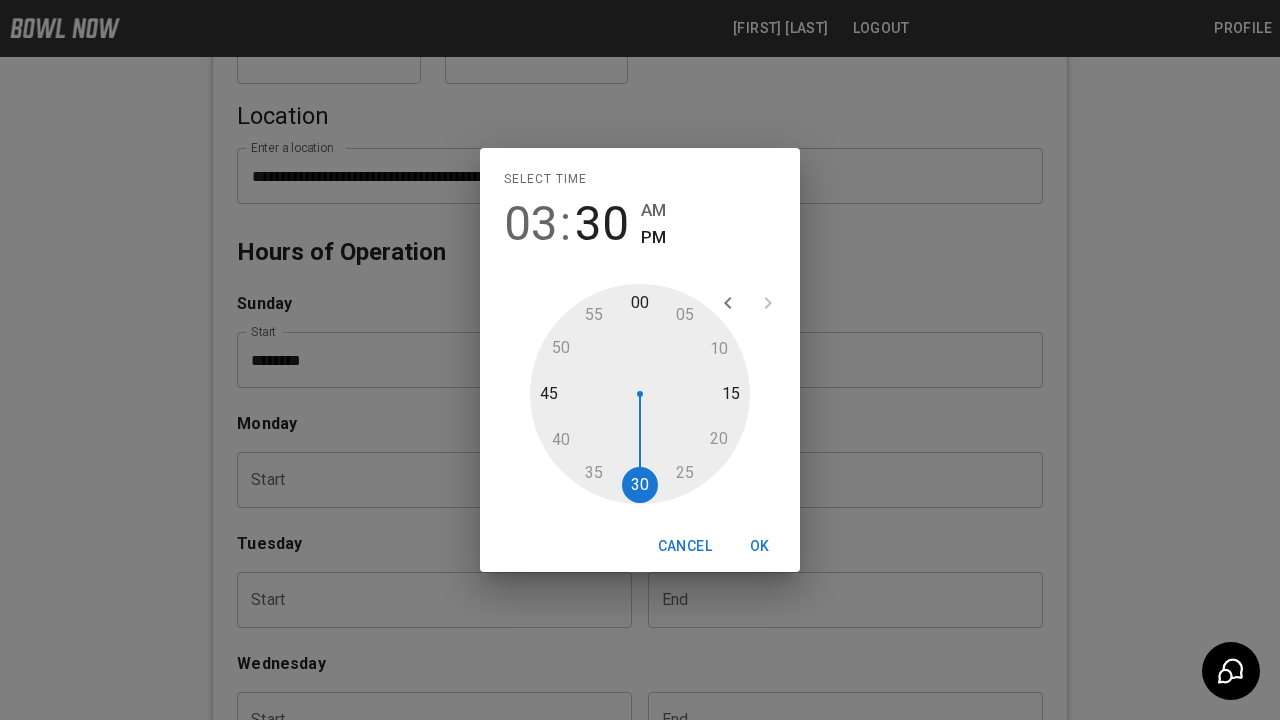 click on "OK" at bounding box center [760, 546] 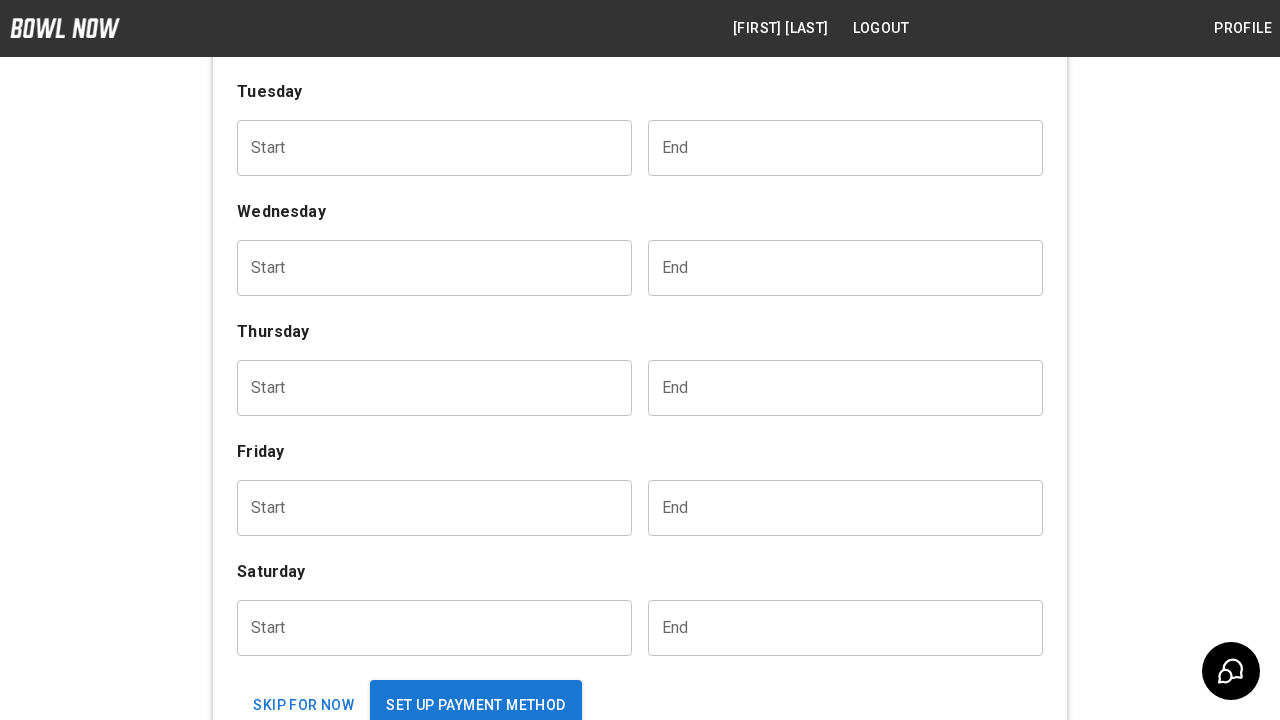 click at bounding box center [427, 28] 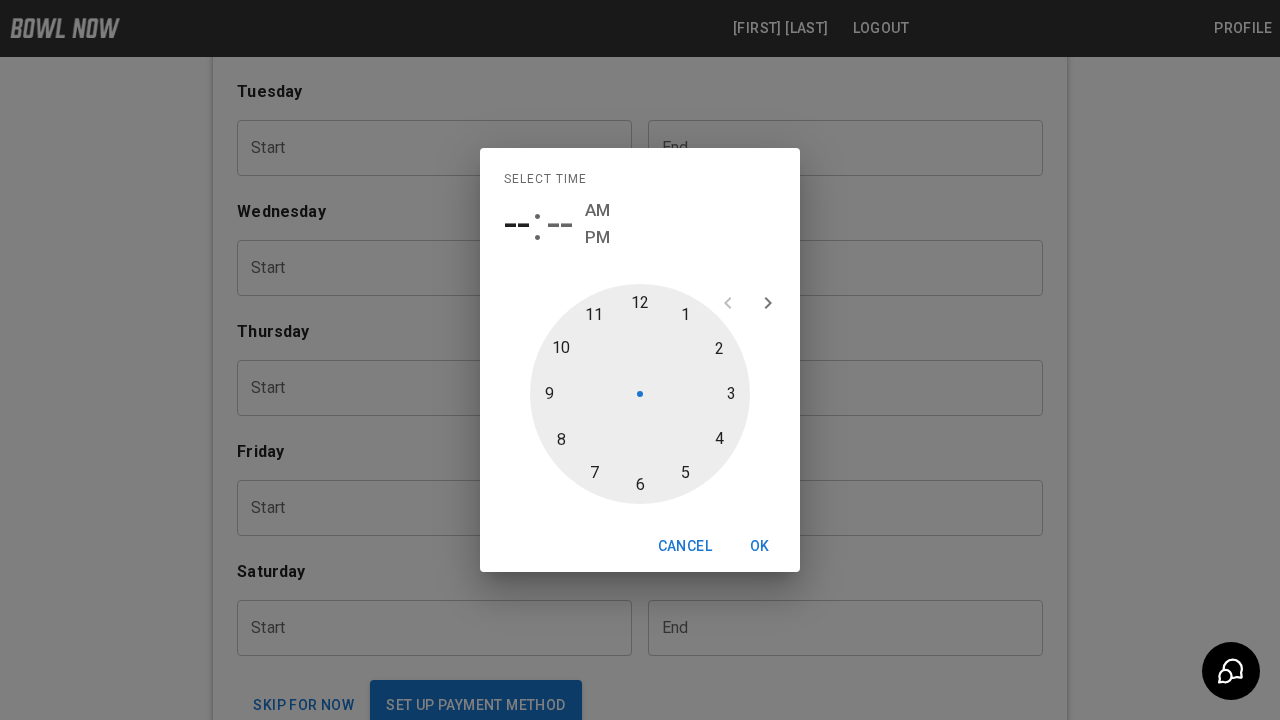 scroll, scrollTop: 218, scrollLeft: 0, axis: vertical 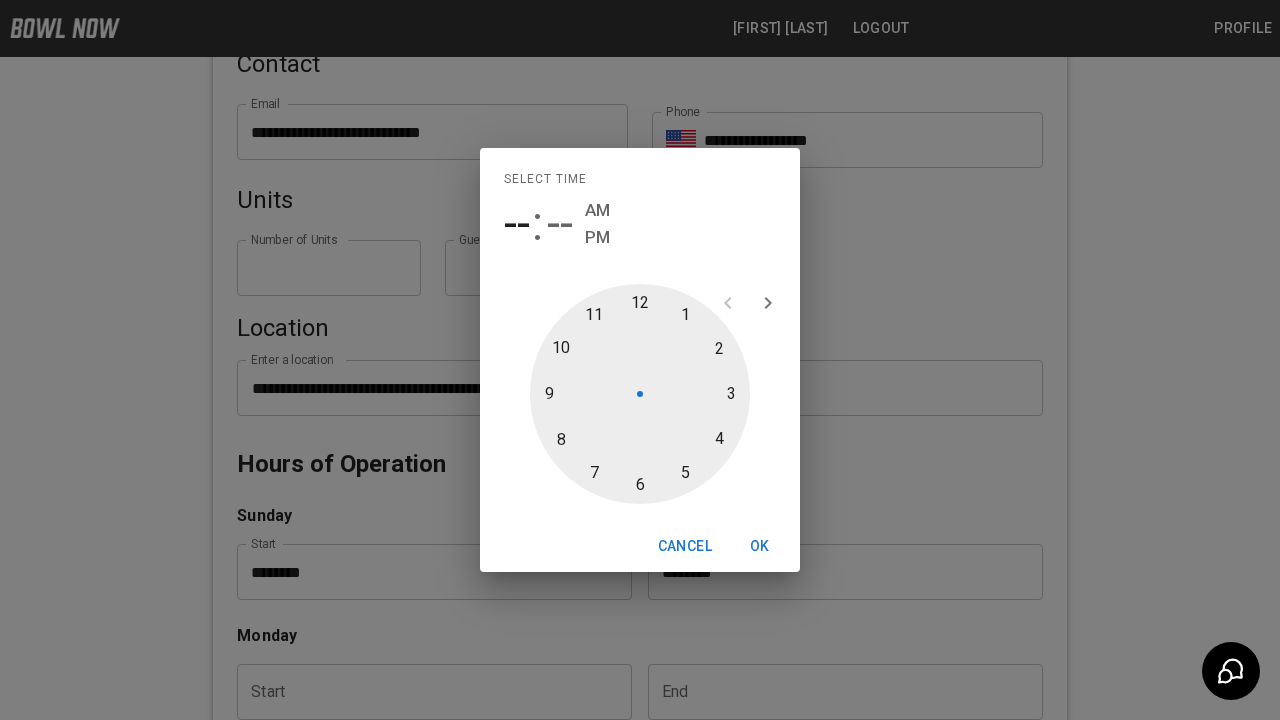 click at bounding box center (640, 394) 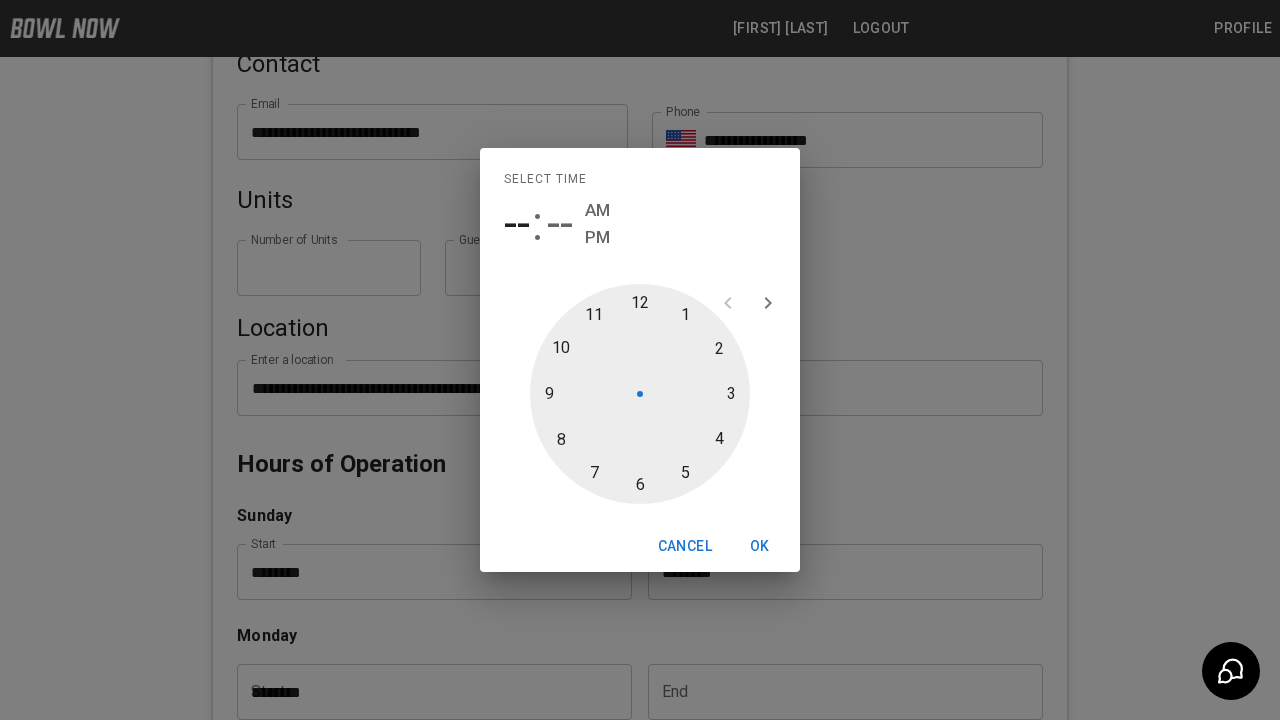 click at bounding box center [640, 394] 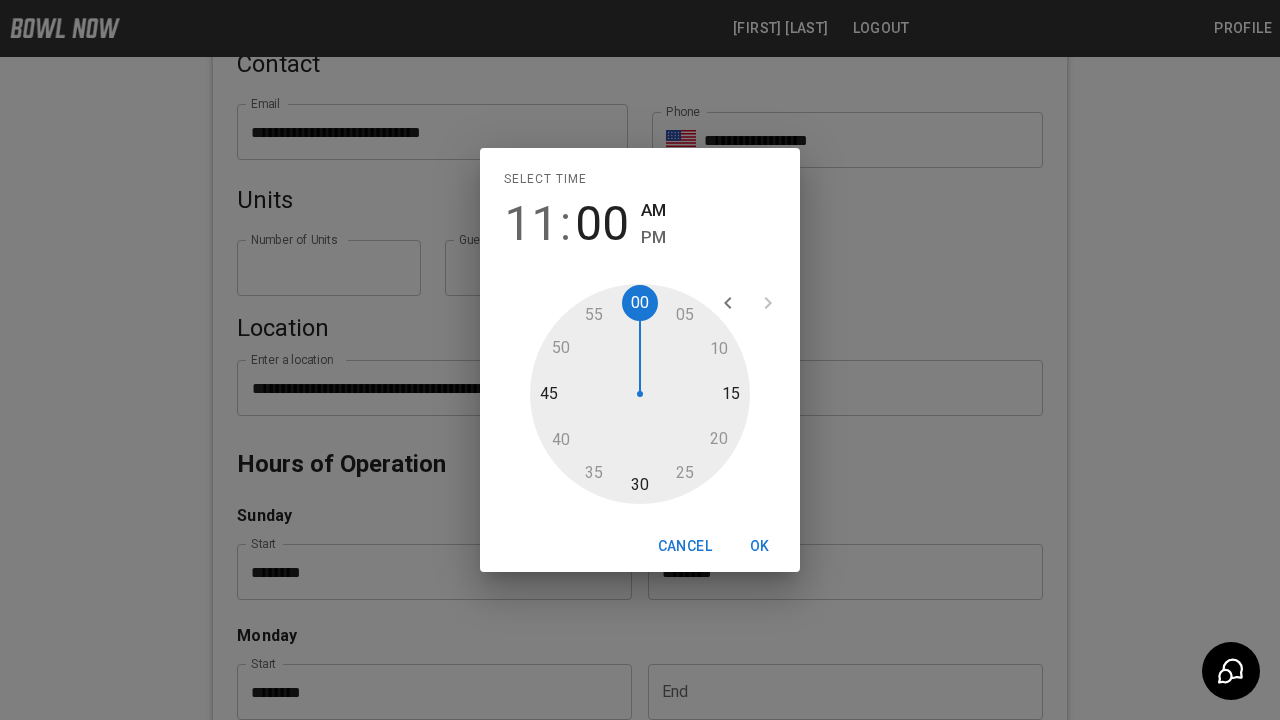 click on "OK" at bounding box center (760, 546) 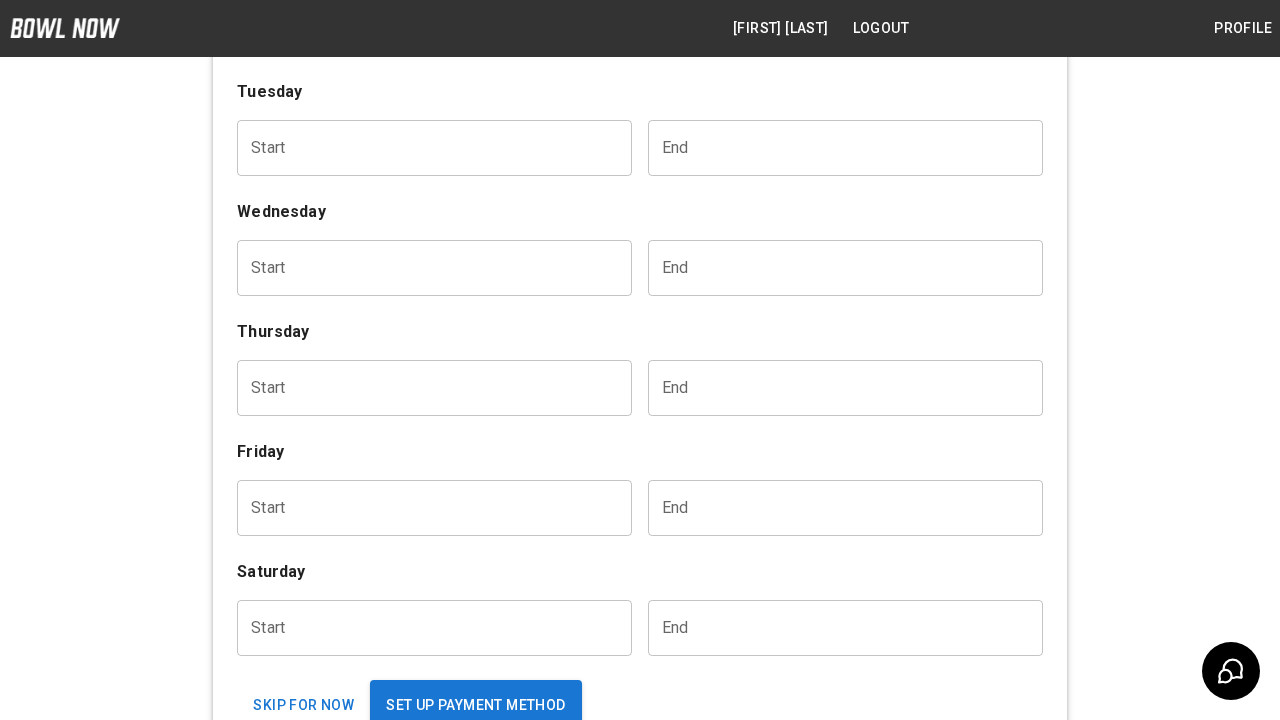 click at bounding box center (838, 28) 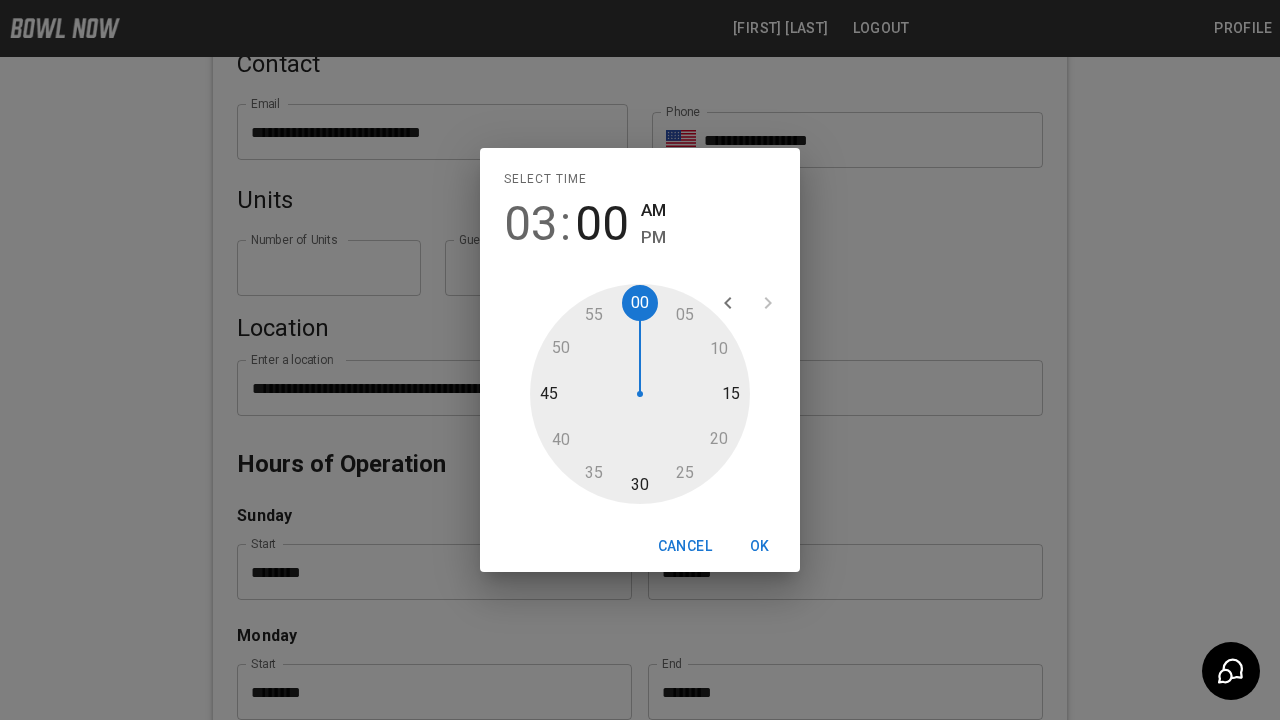 click at bounding box center (640, 394) 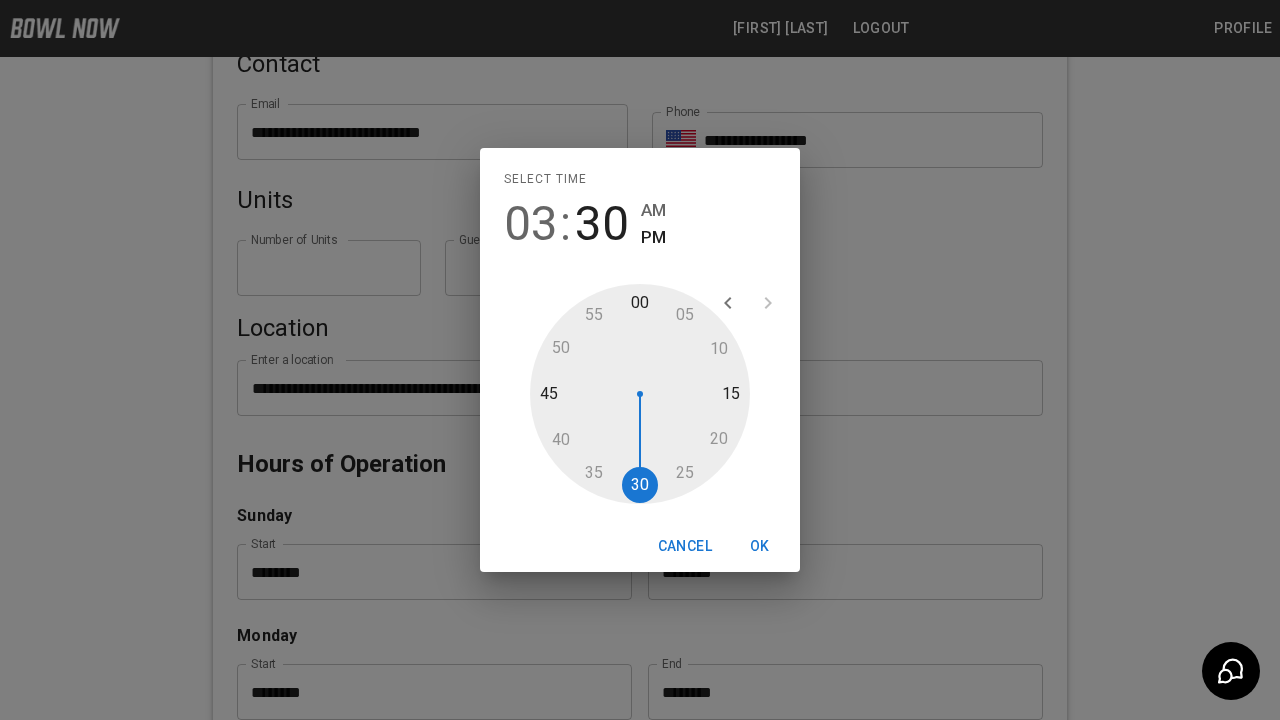 click on "OK" at bounding box center (760, 546) 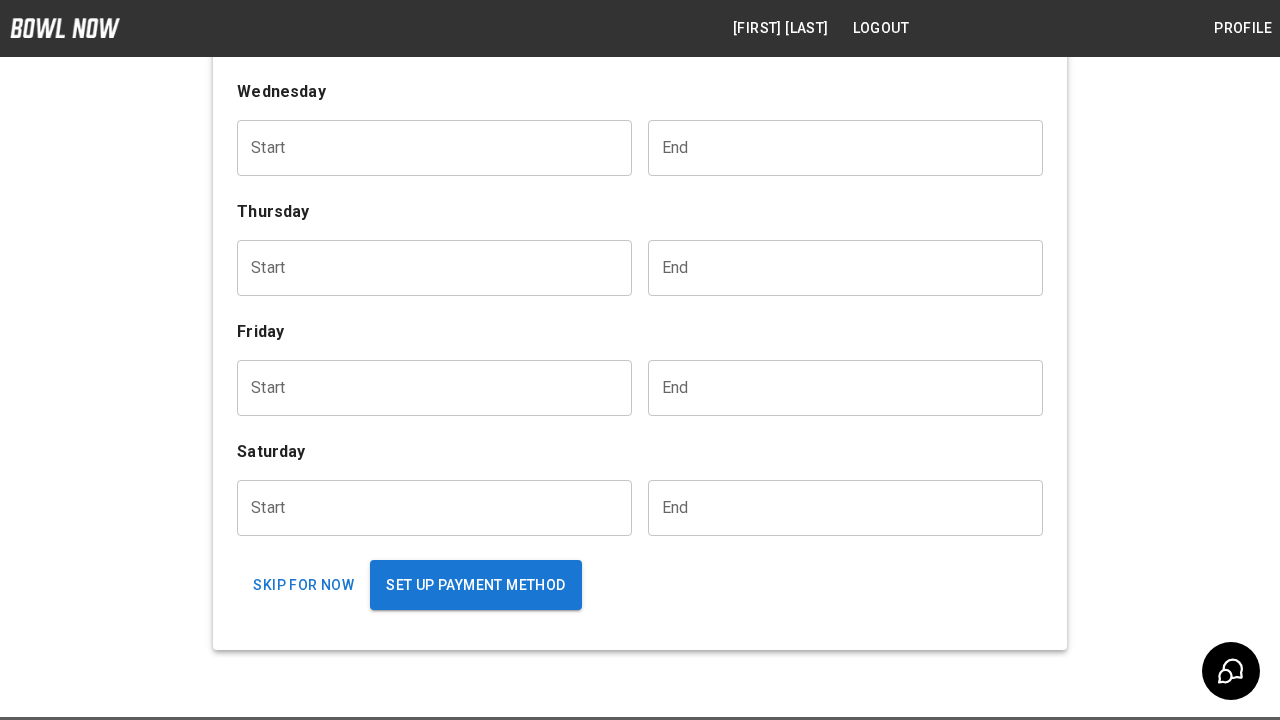 click at bounding box center [427, 28] 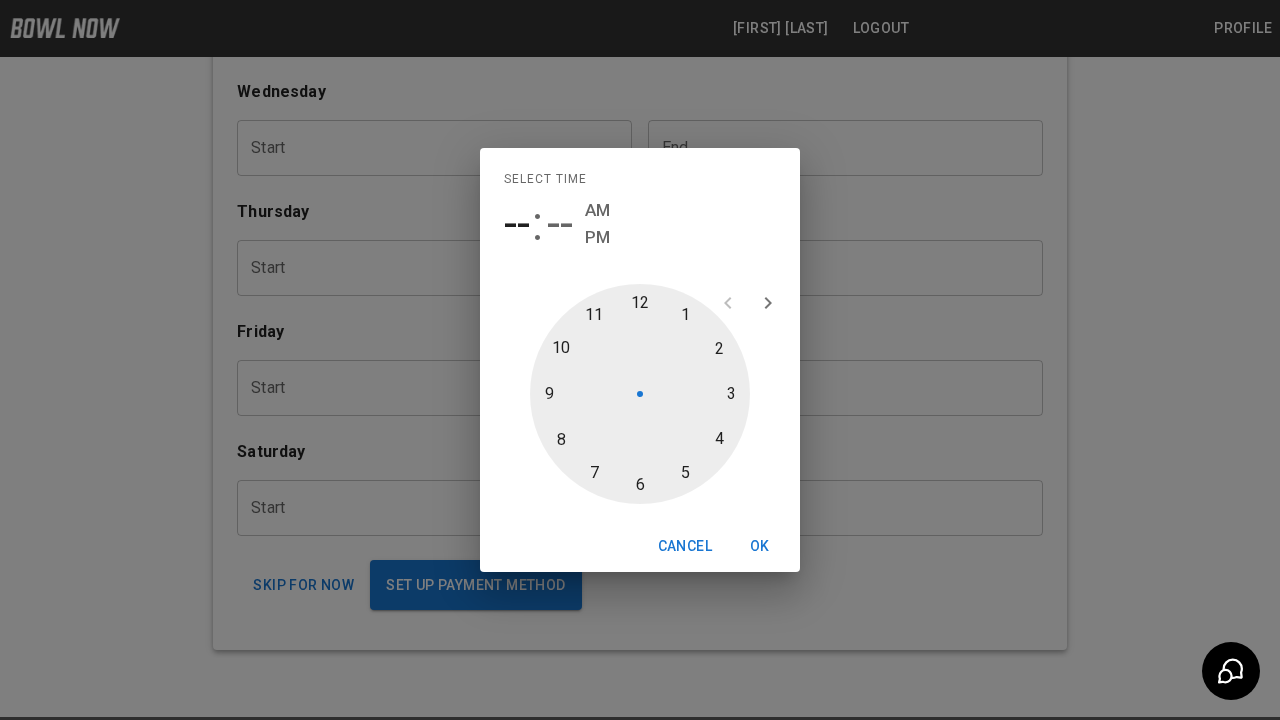 scroll, scrollTop: 338, scrollLeft: 0, axis: vertical 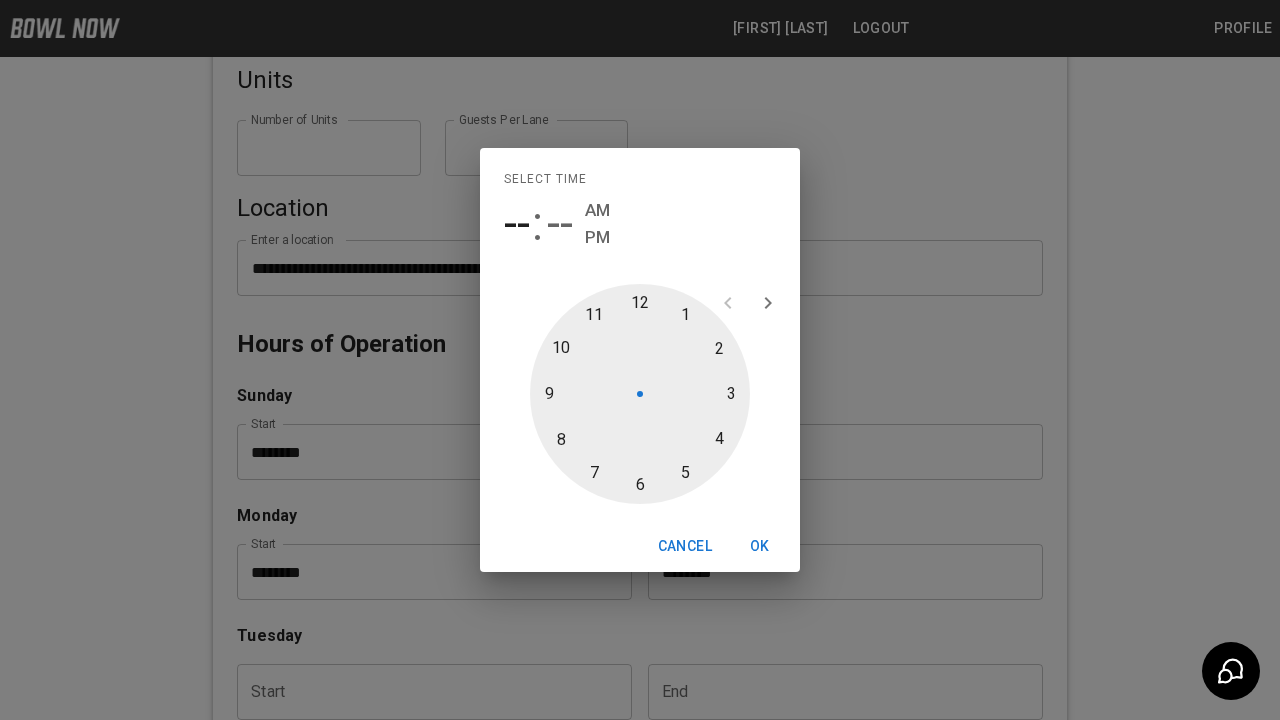 click on "--" at bounding box center [517, 224] 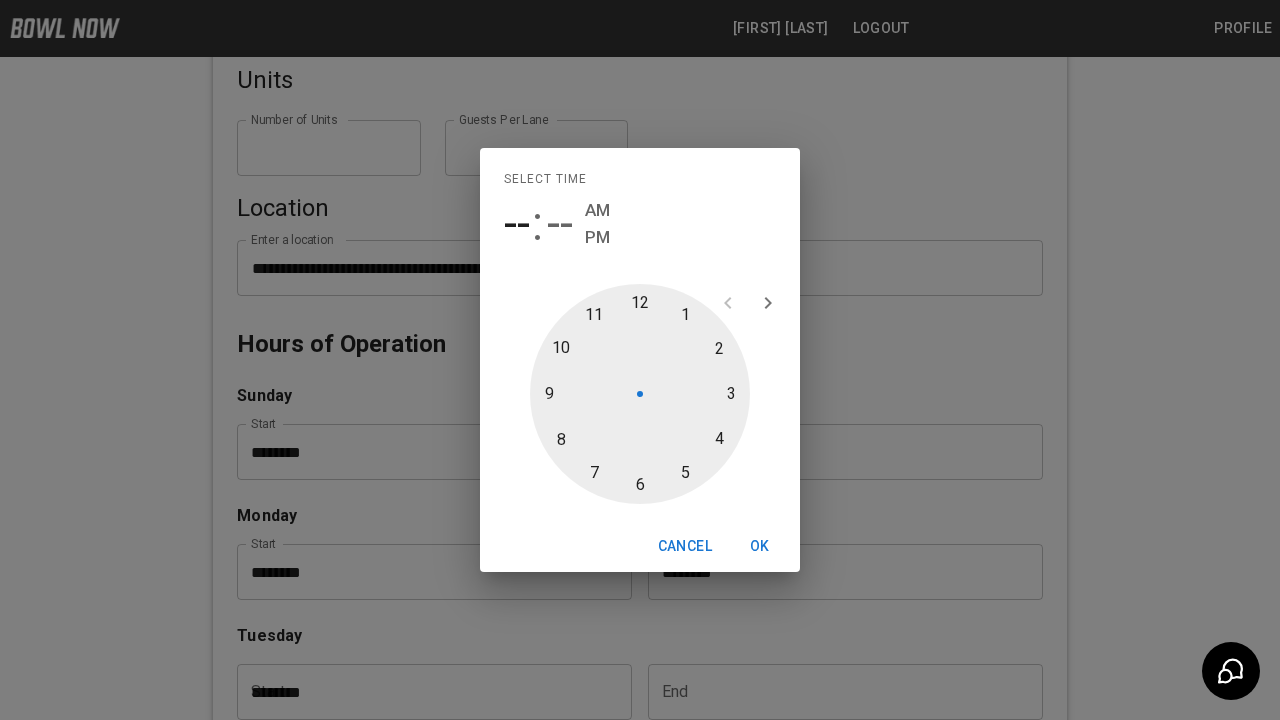 click at bounding box center (640, 394) 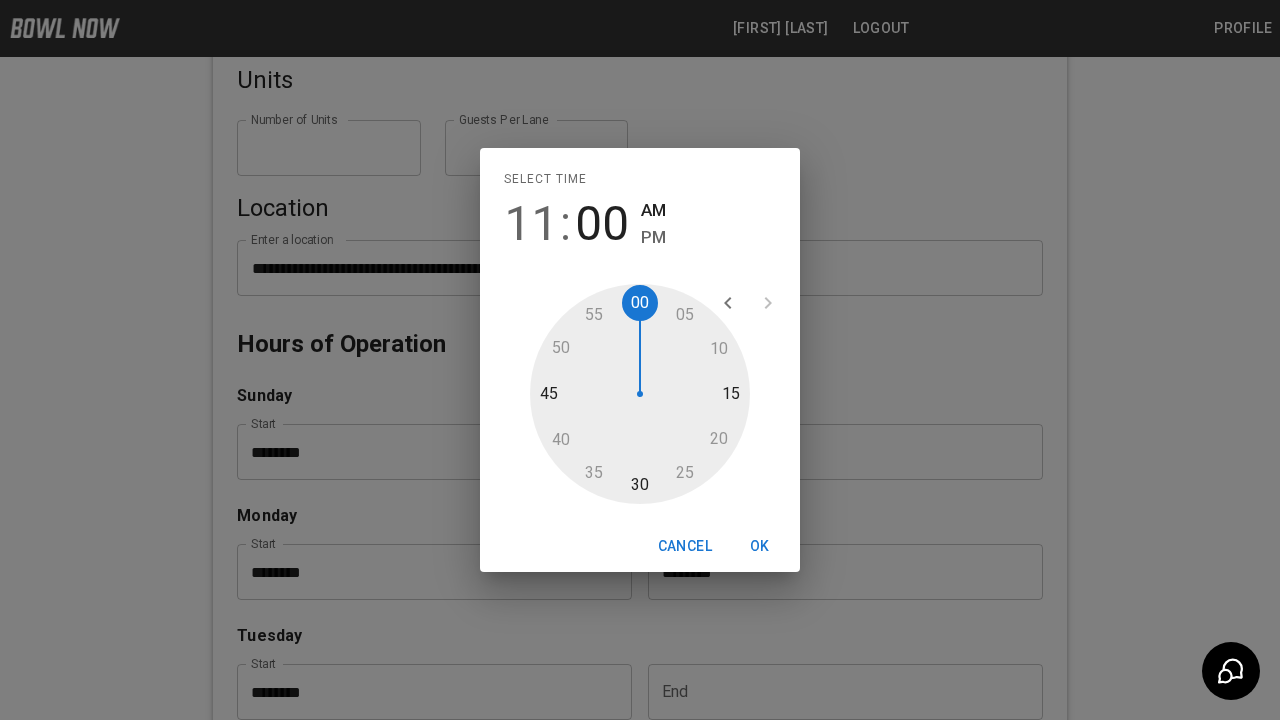 click on "AM" at bounding box center (653, 210) 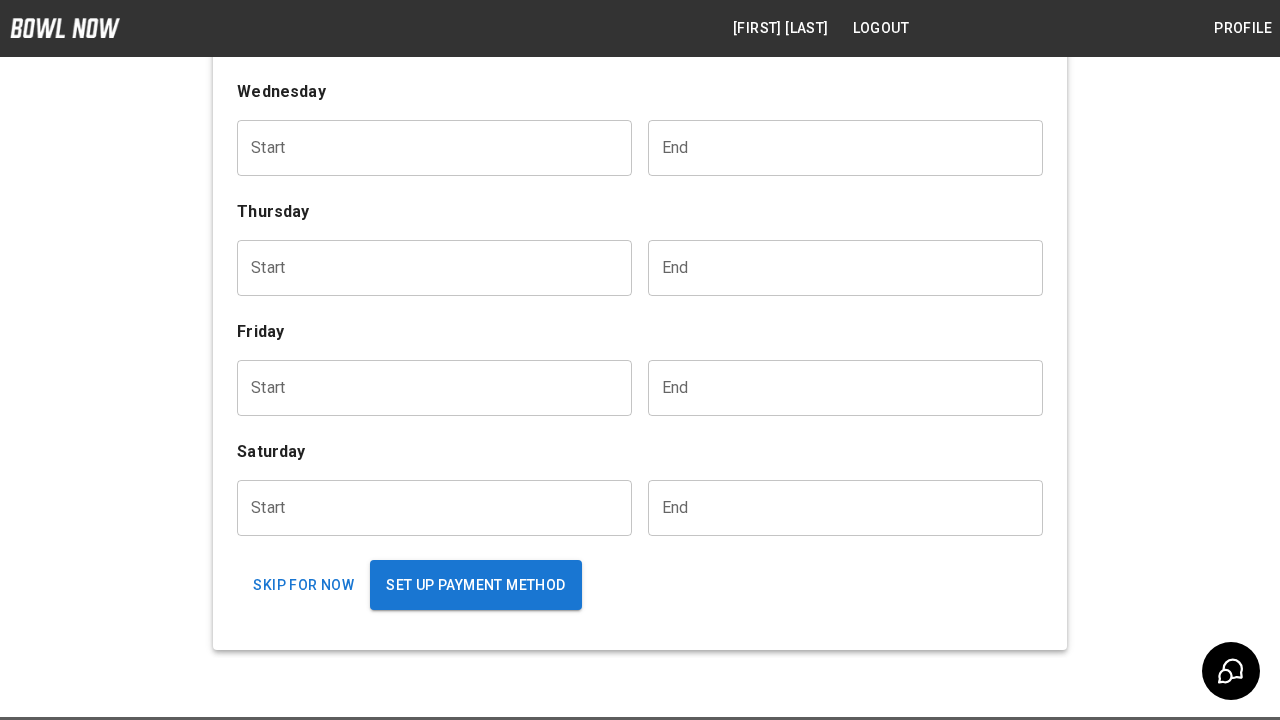 click at bounding box center [838, 28] 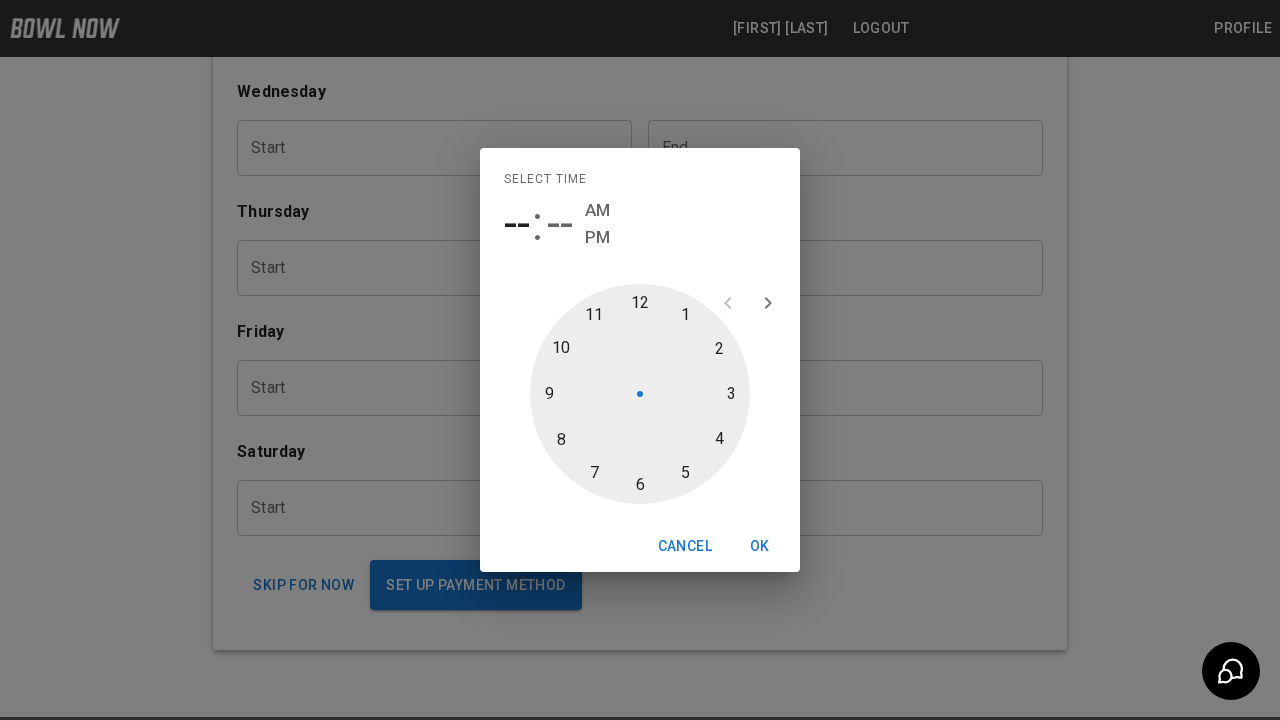 click on "--" at bounding box center (517, 224) 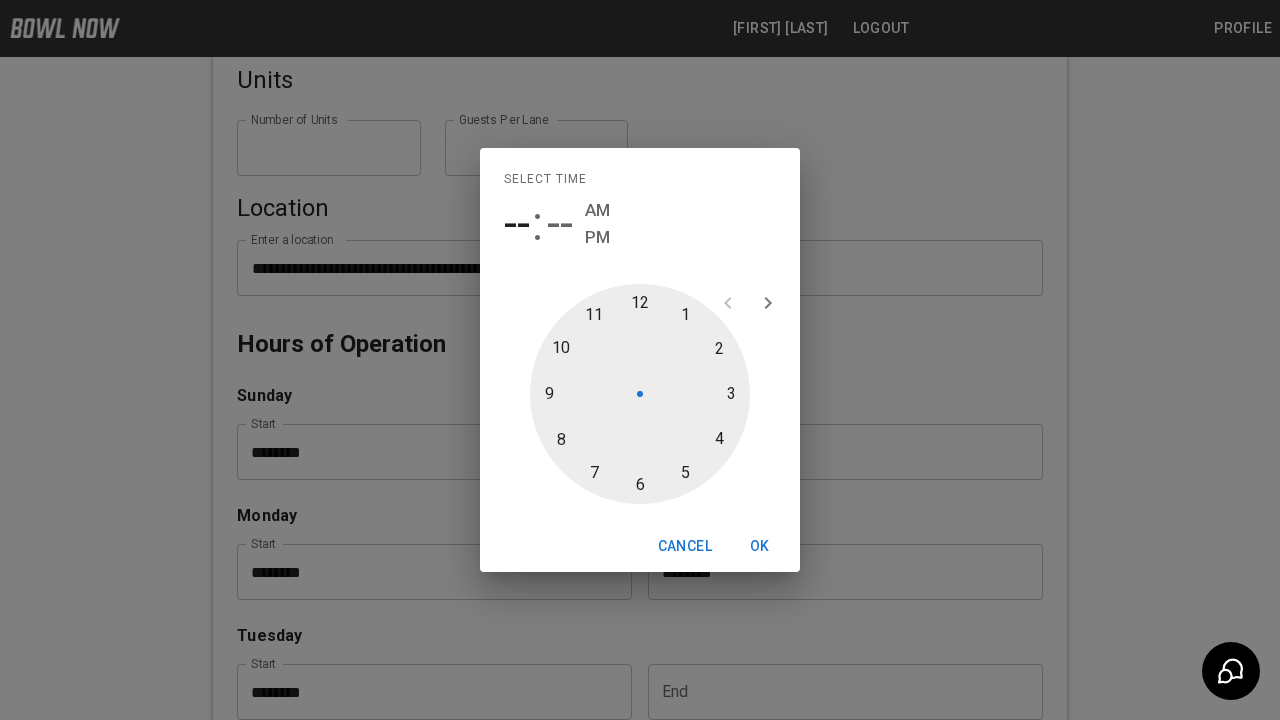 click at bounding box center (640, 394) 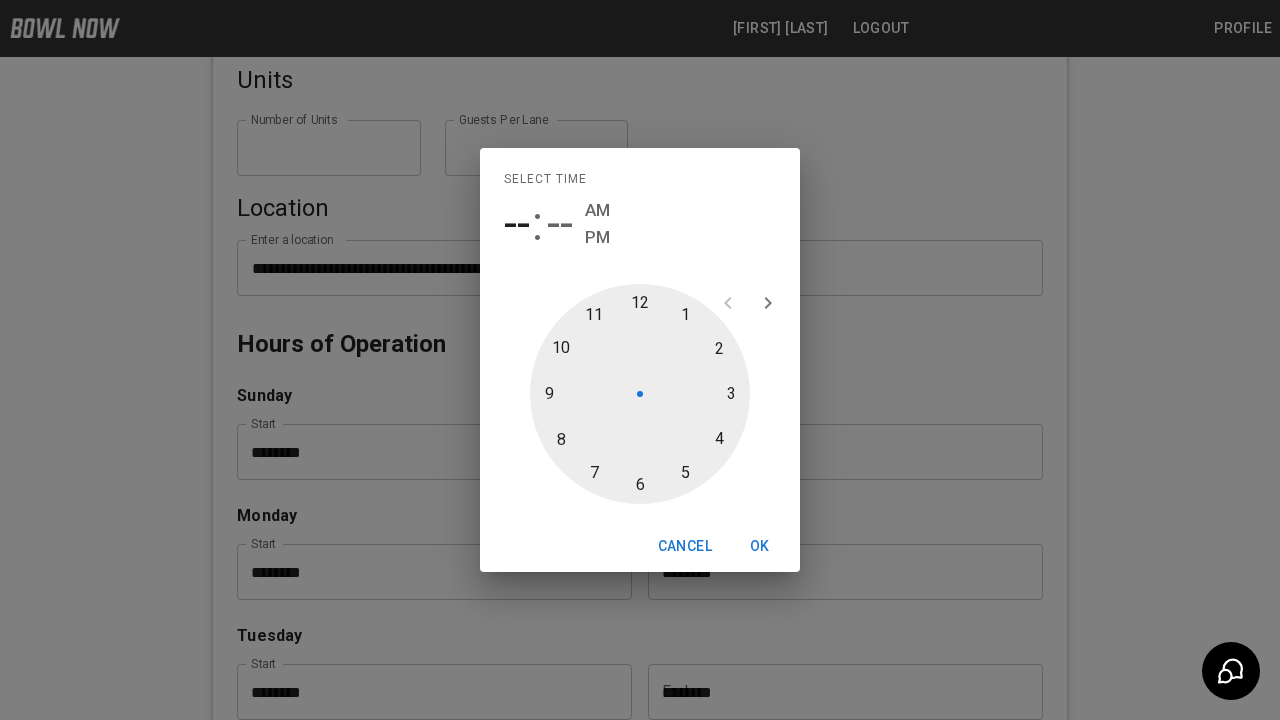 click at bounding box center (640, 394) 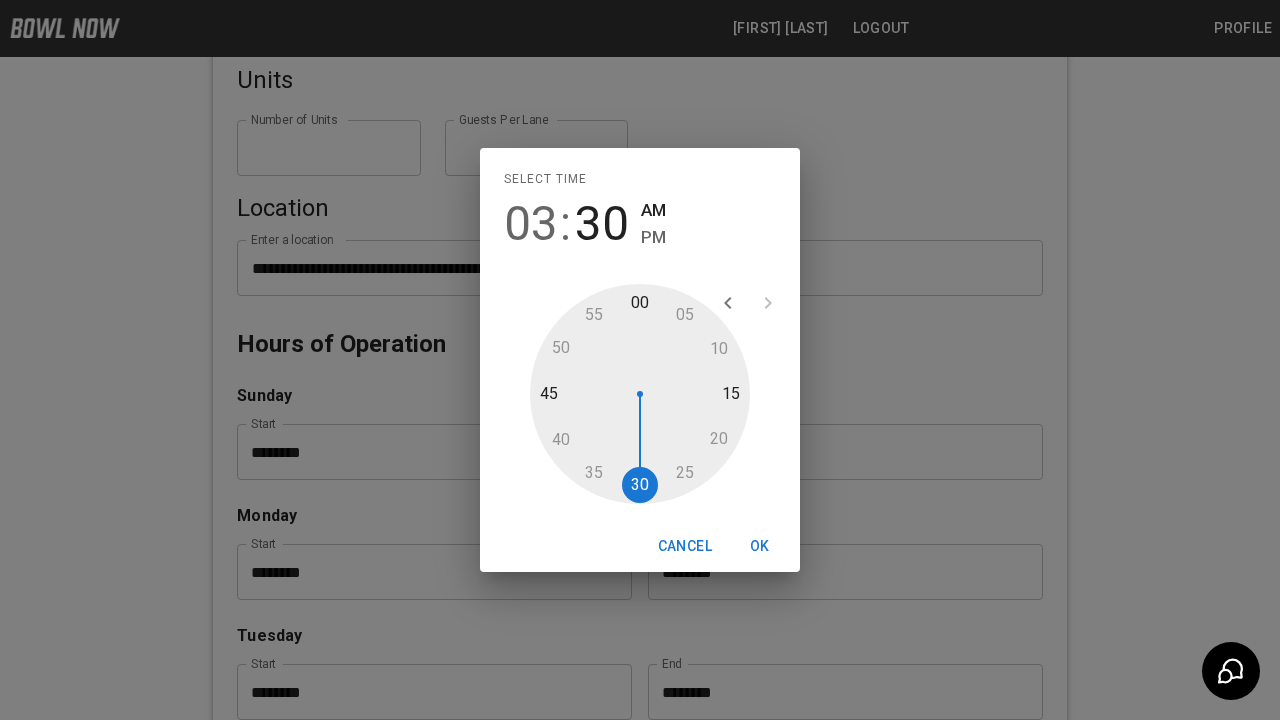 click on "PM" at bounding box center [653, 237] 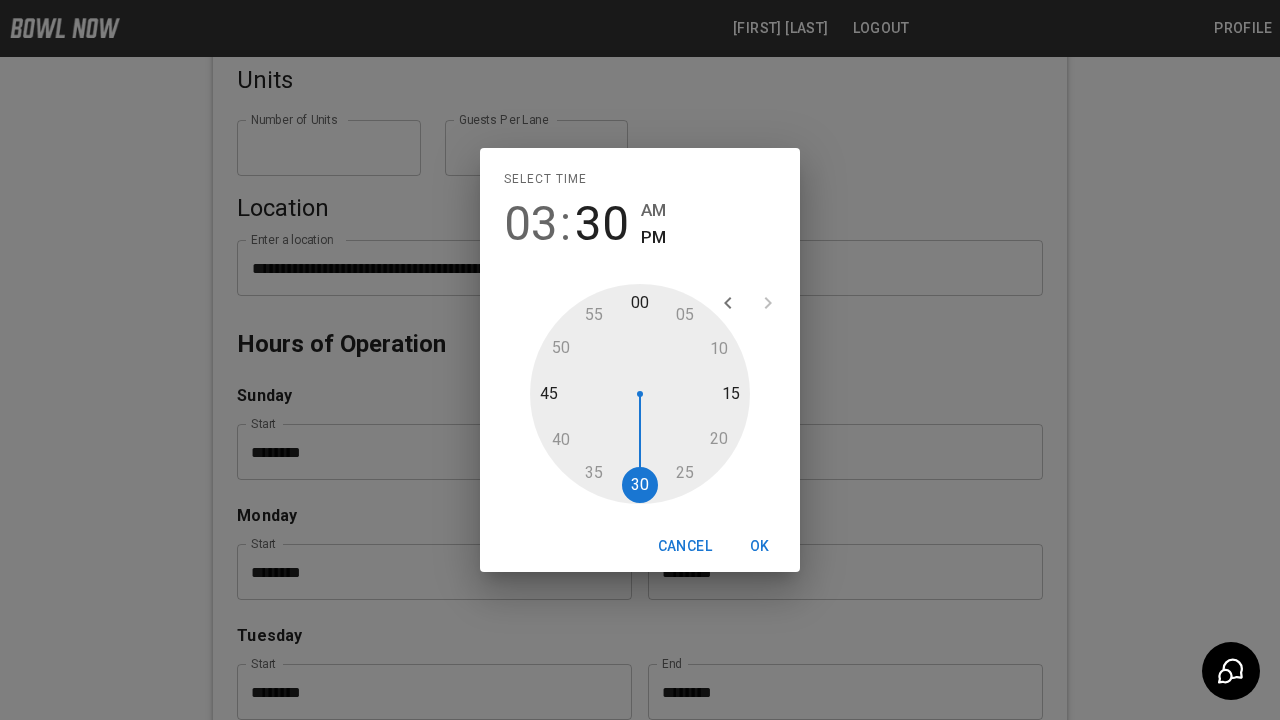 click on "OK" at bounding box center [760, 546] 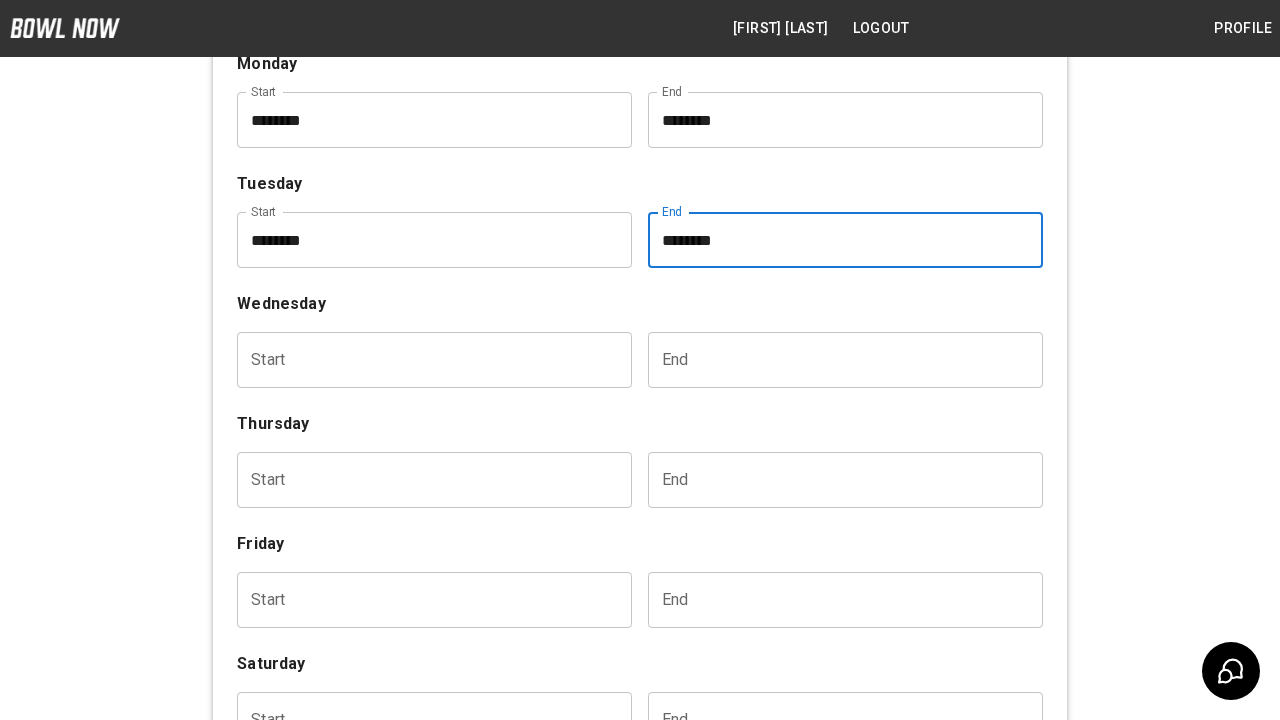 click at bounding box center [427, 360] 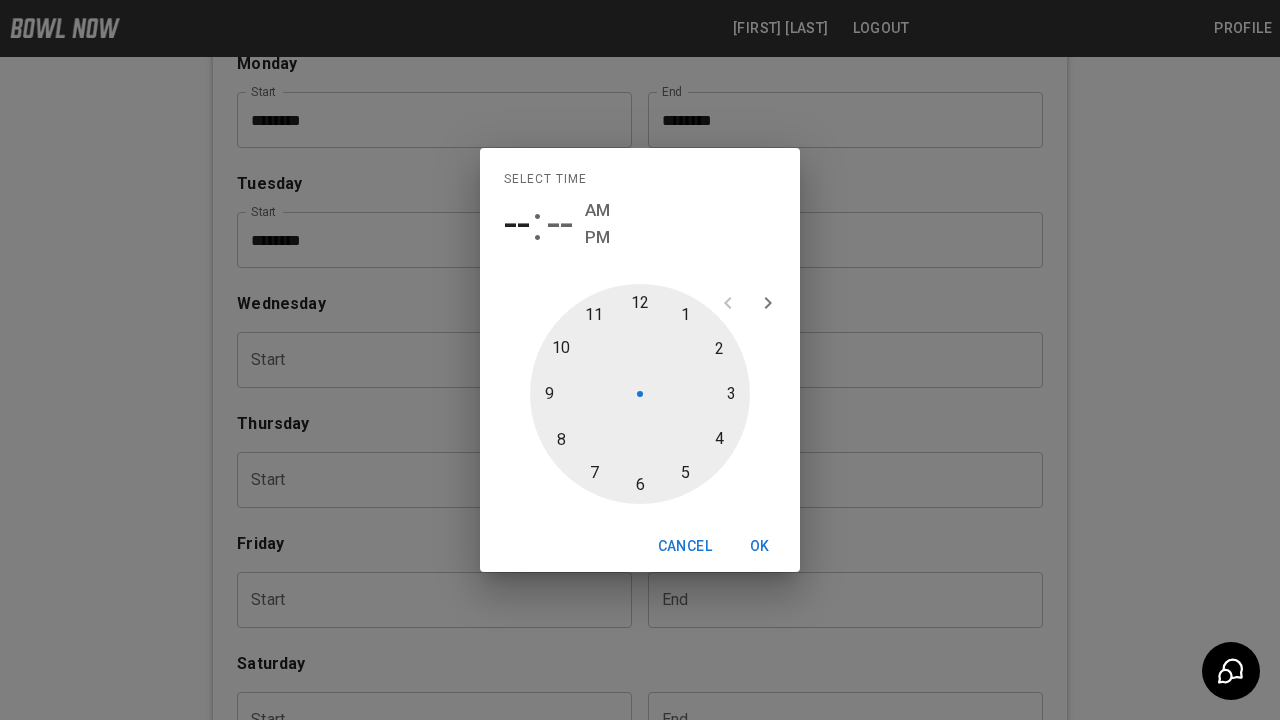 click on "--" at bounding box center (517, 224) 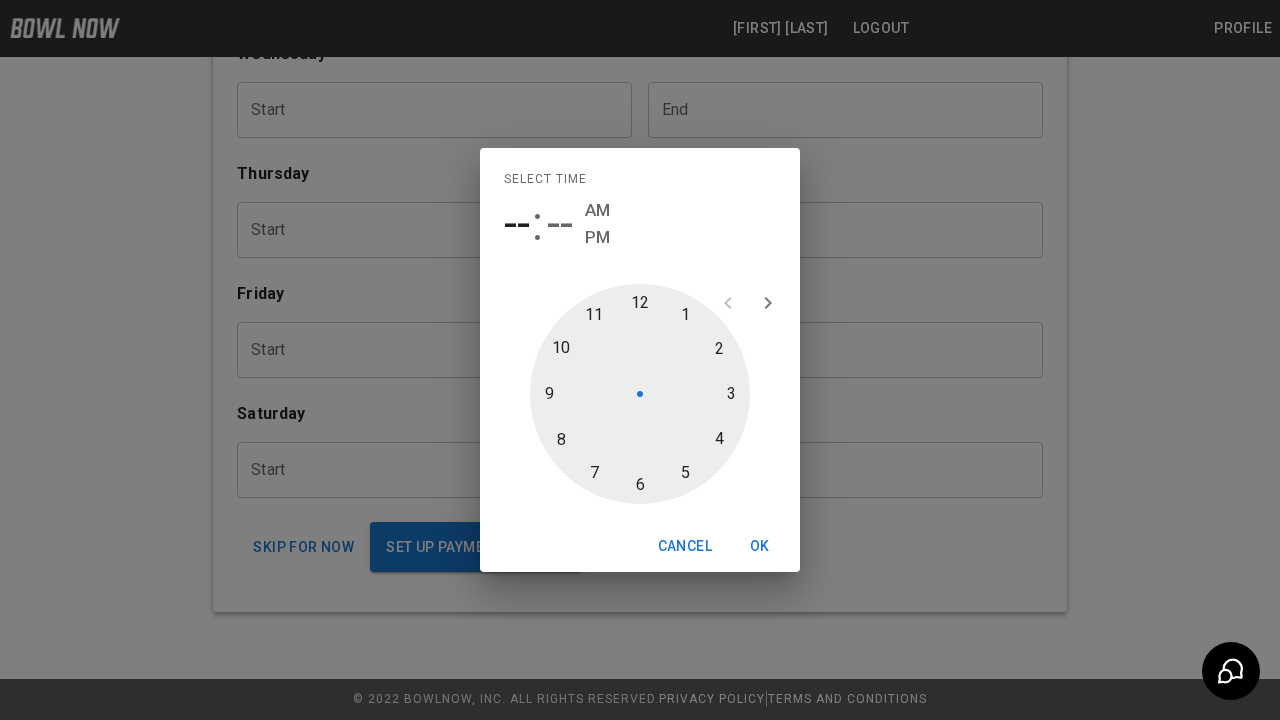 click at bounding box center [640, 394] 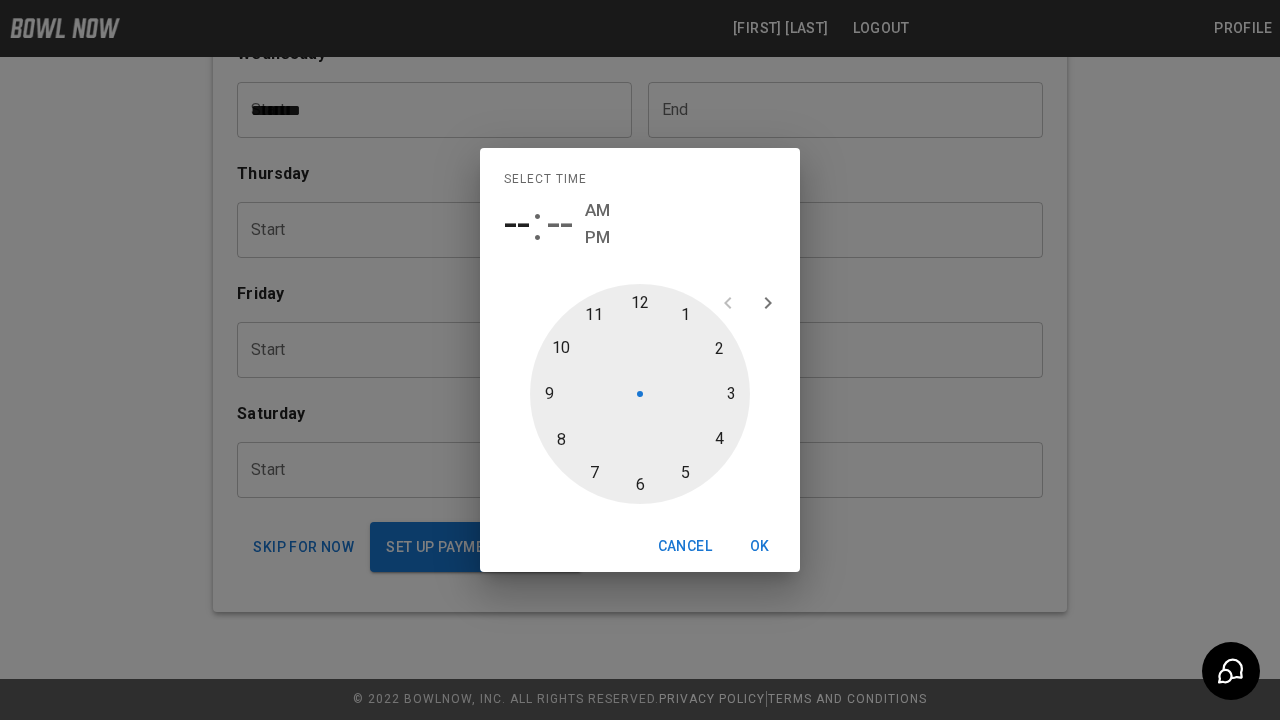 click at bounding box center (640, 394) 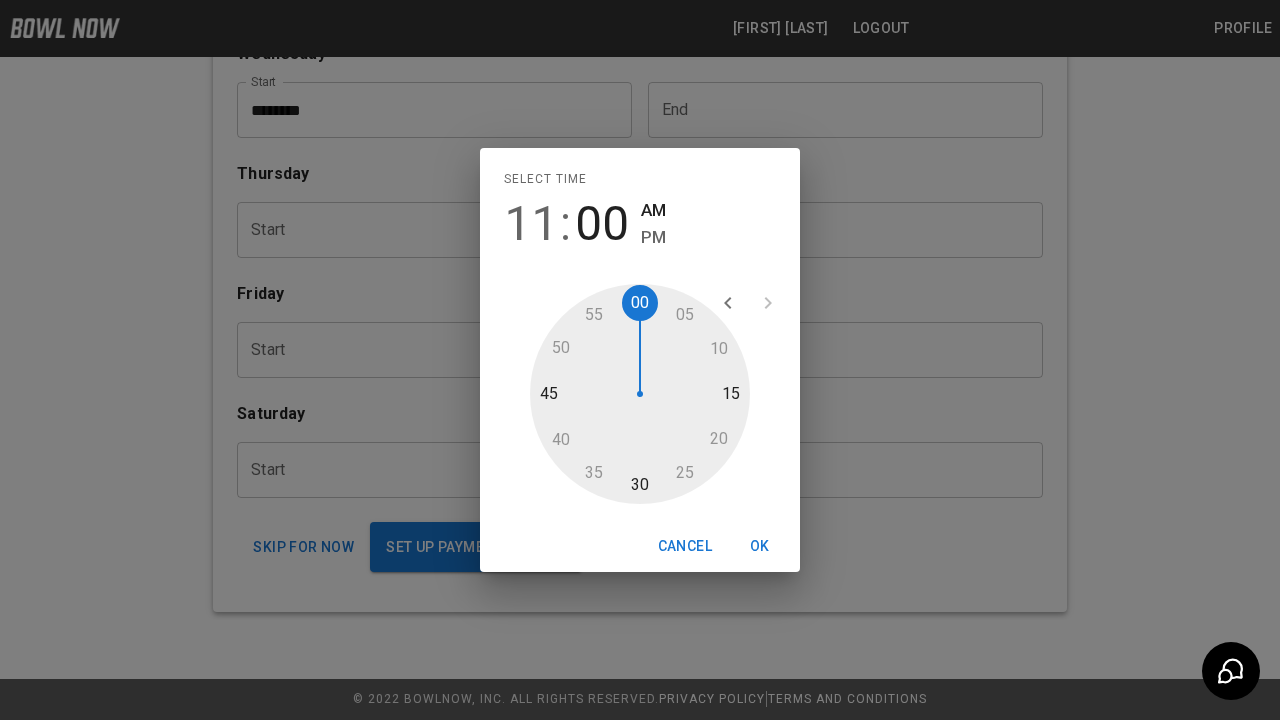 click on "OK" at bounding box center (760, 546) 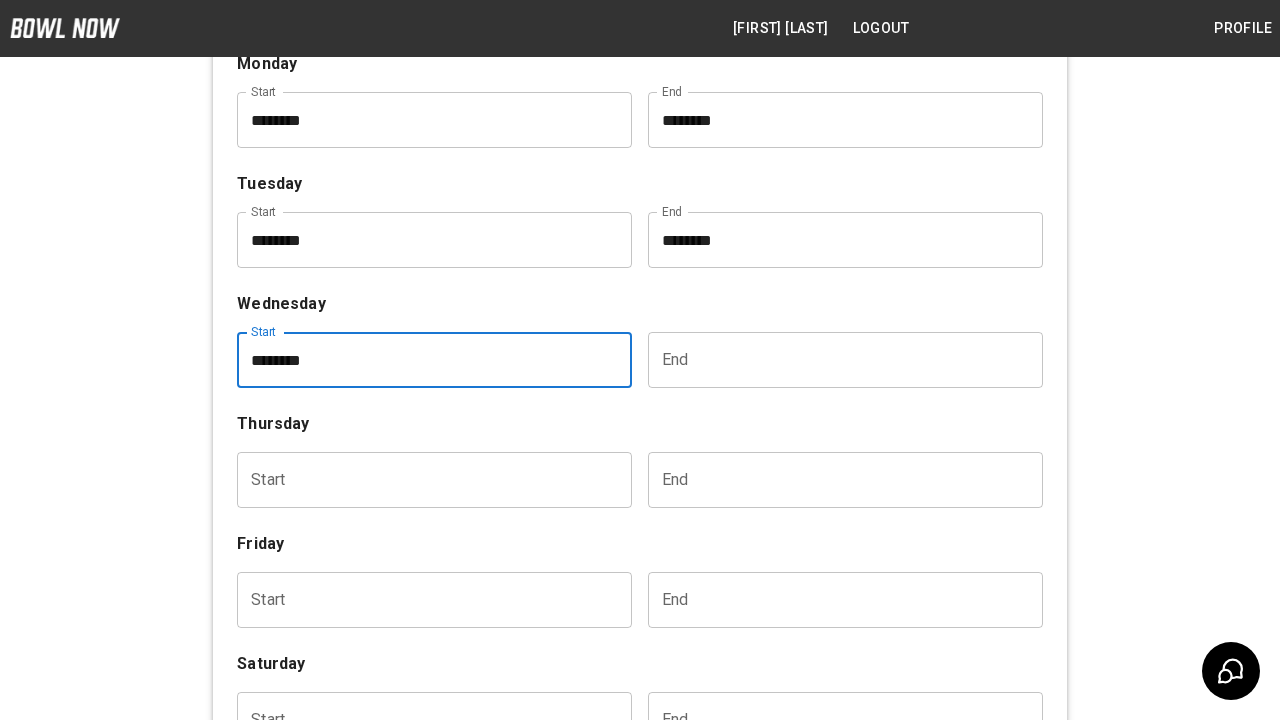 click at bounding box center [838, 360] 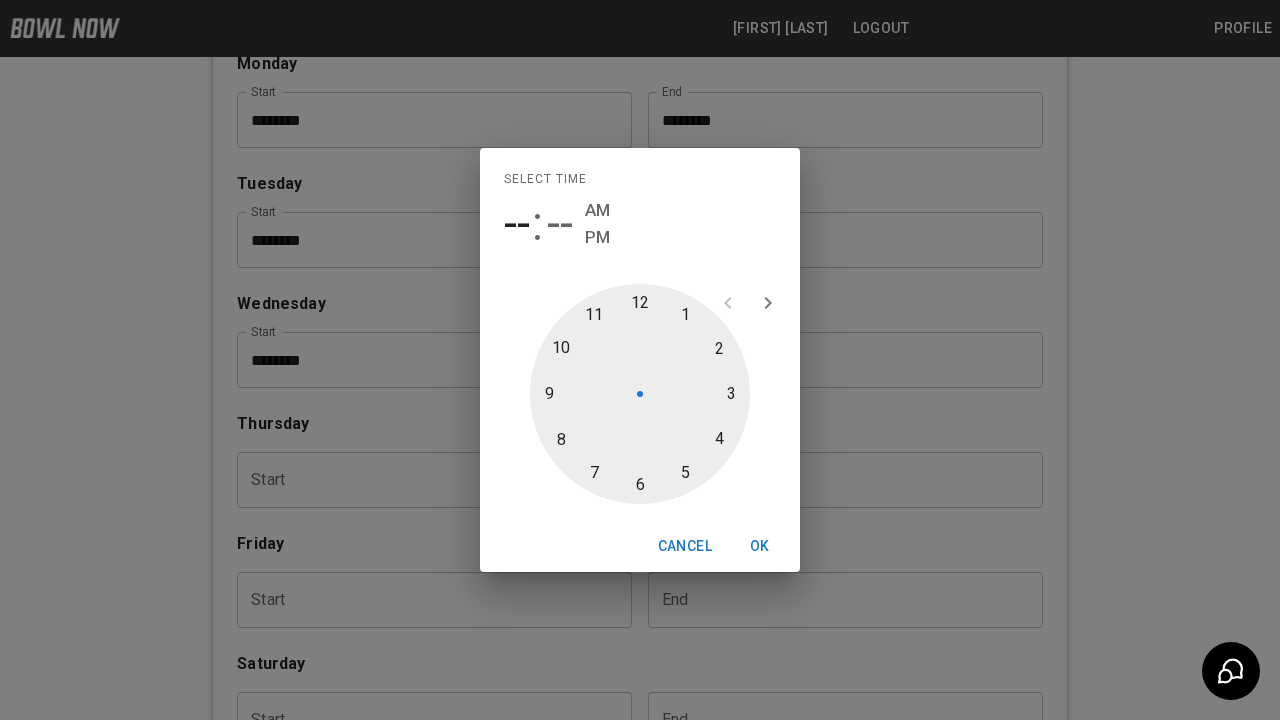 scroll, scrollTop: 1040, scrollLeft: 0, axis: vertical 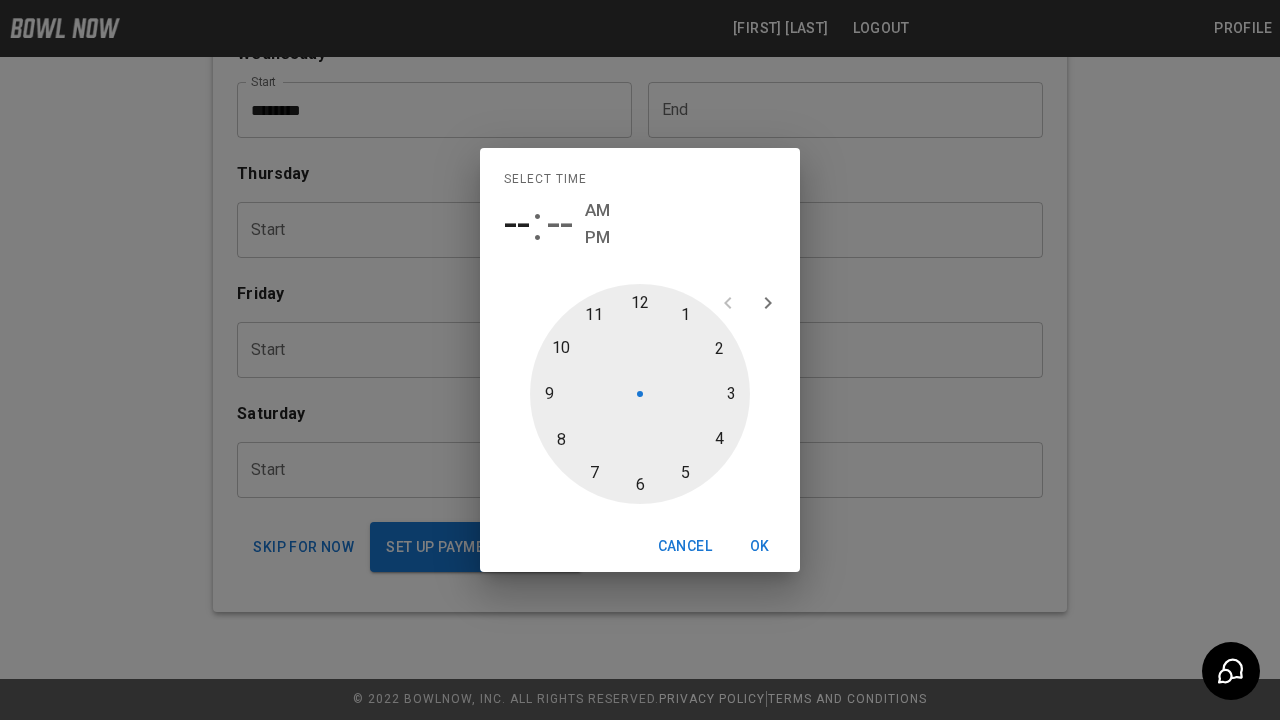 click at bounding box center (640, 394) 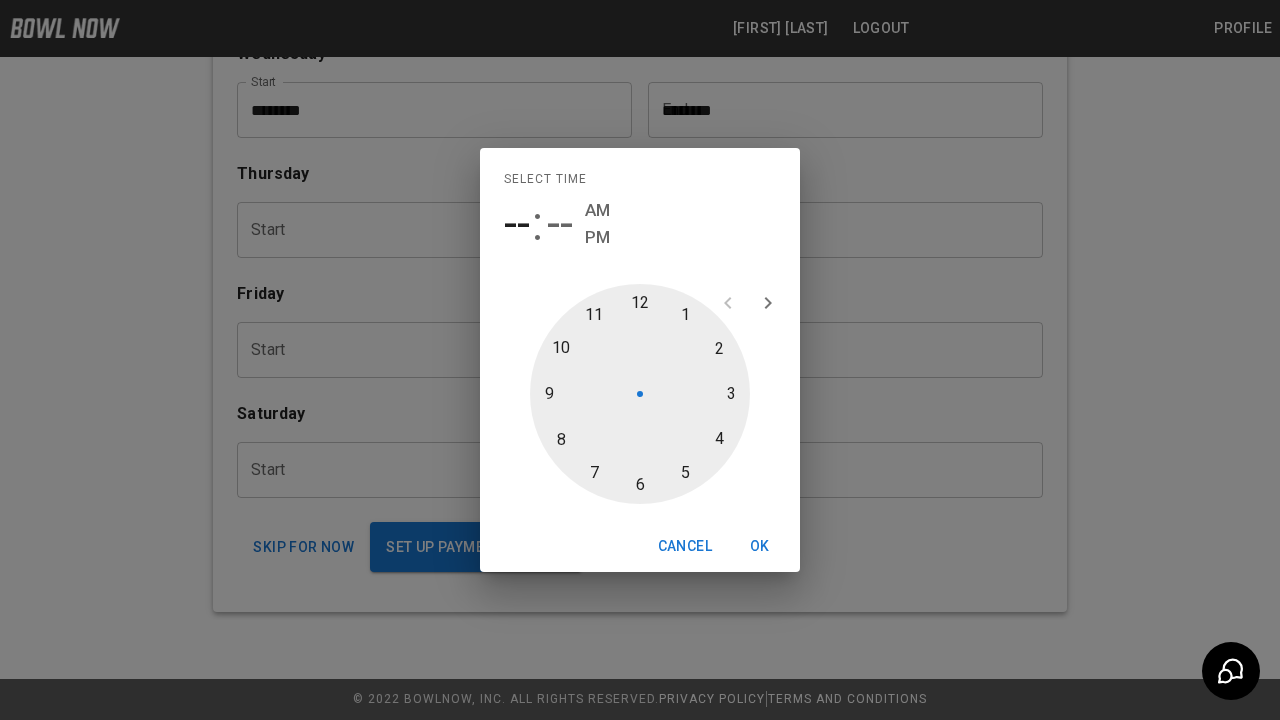 click at bounding box center [640, 394] 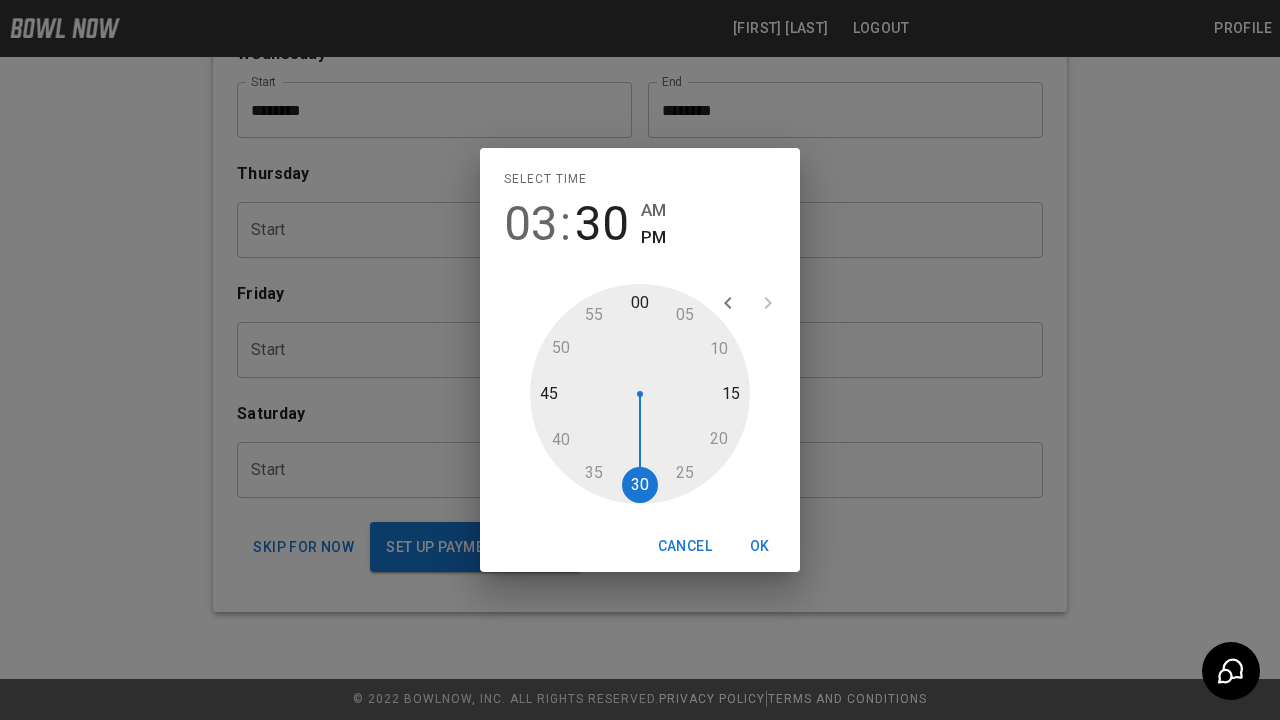 click on "OK" at bounding box center [760, 546] 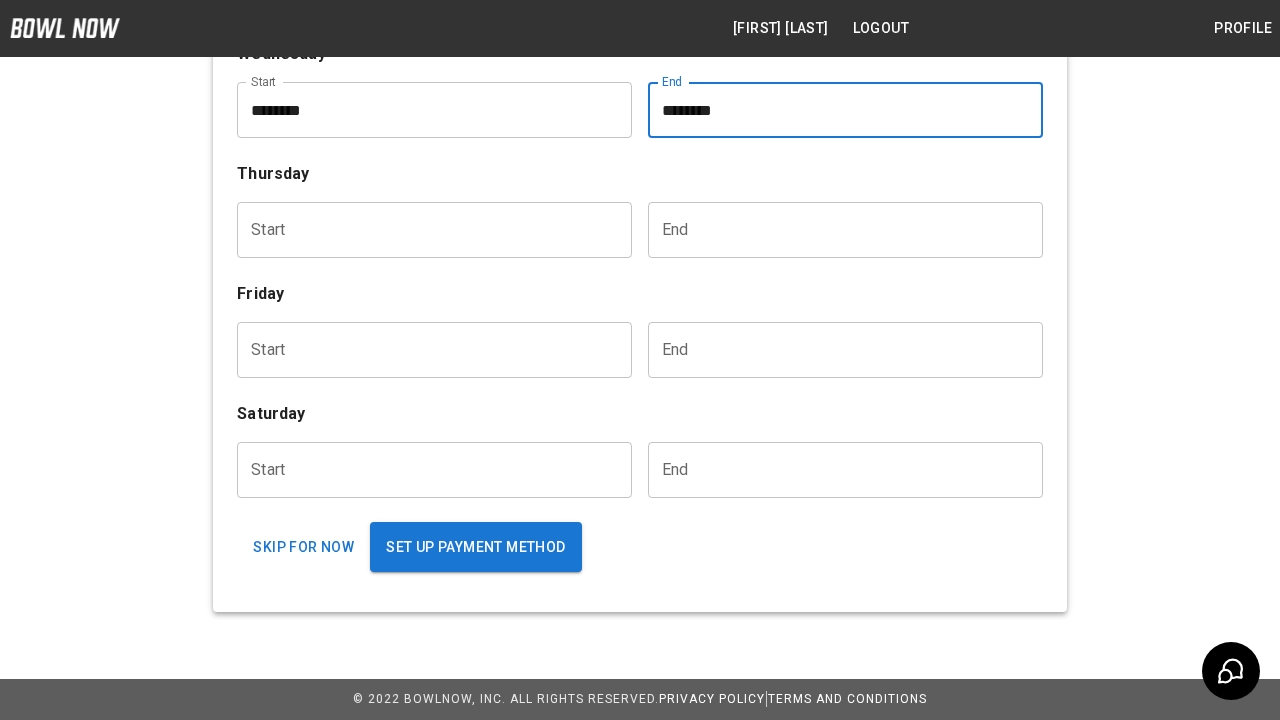 click at bounding box center (427, 230) 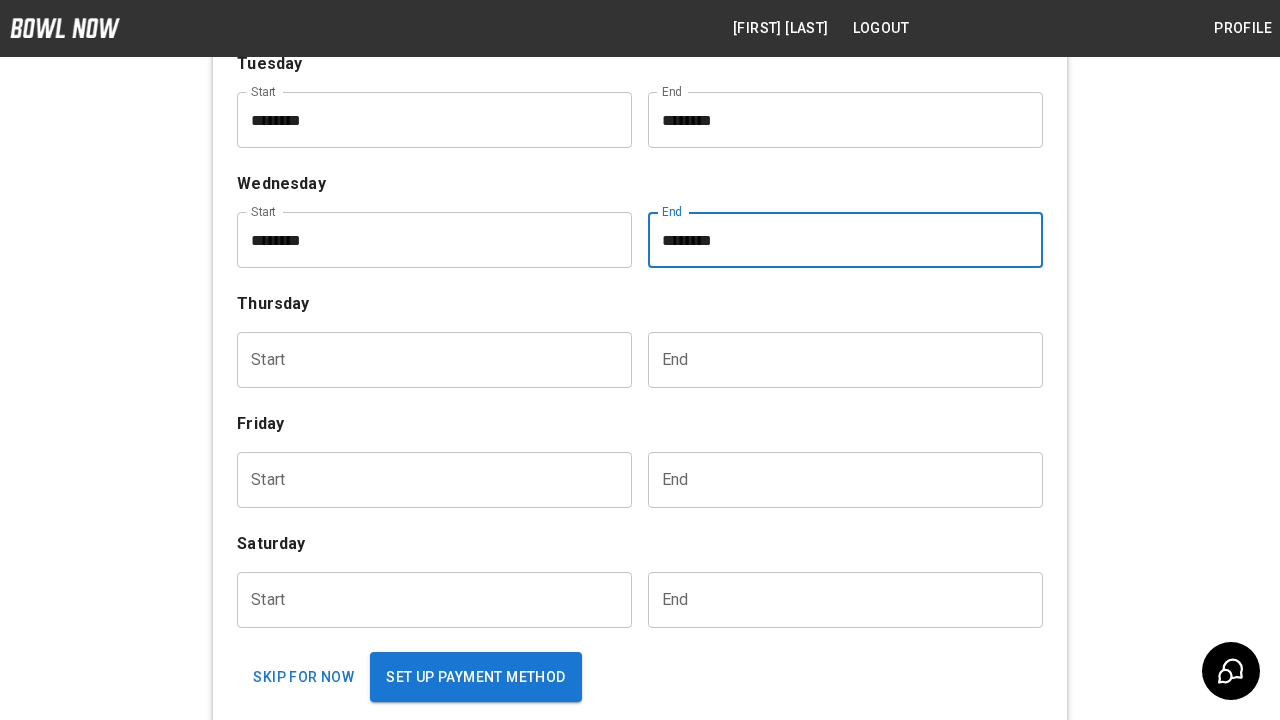 type on "********" 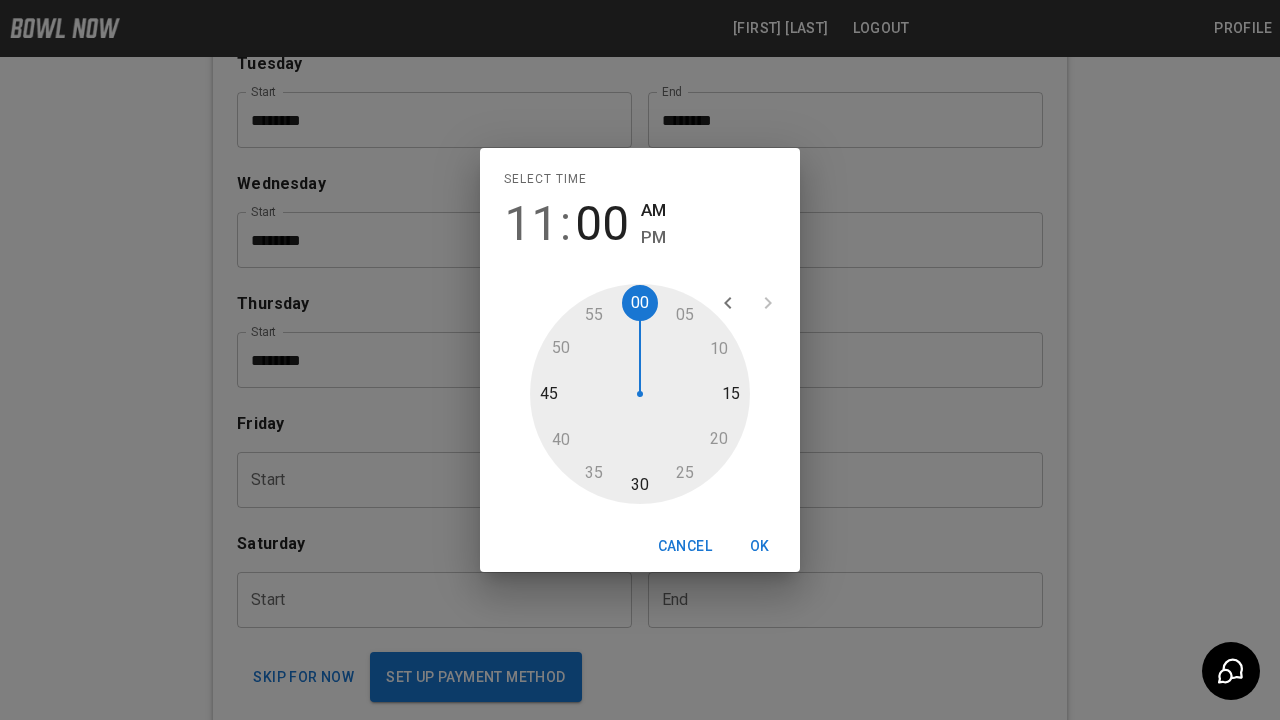 click at bounding box center [640, 394] 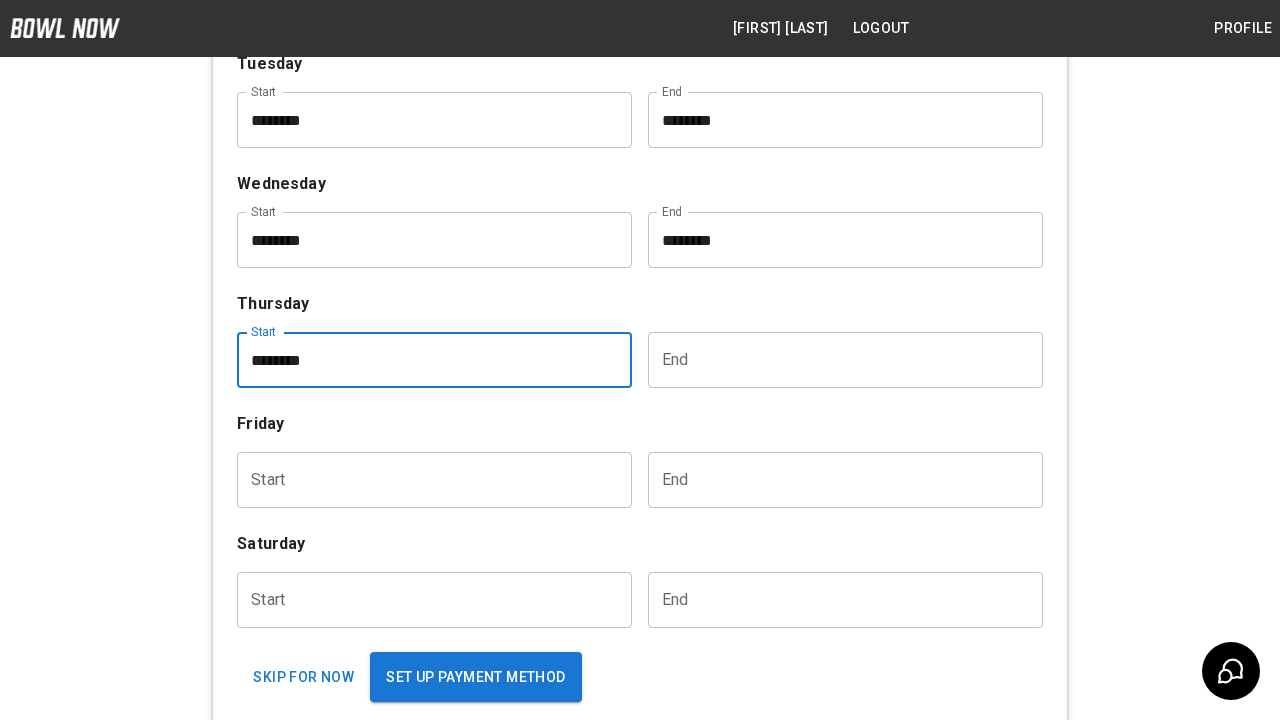 click at bounding box center (838, 360) 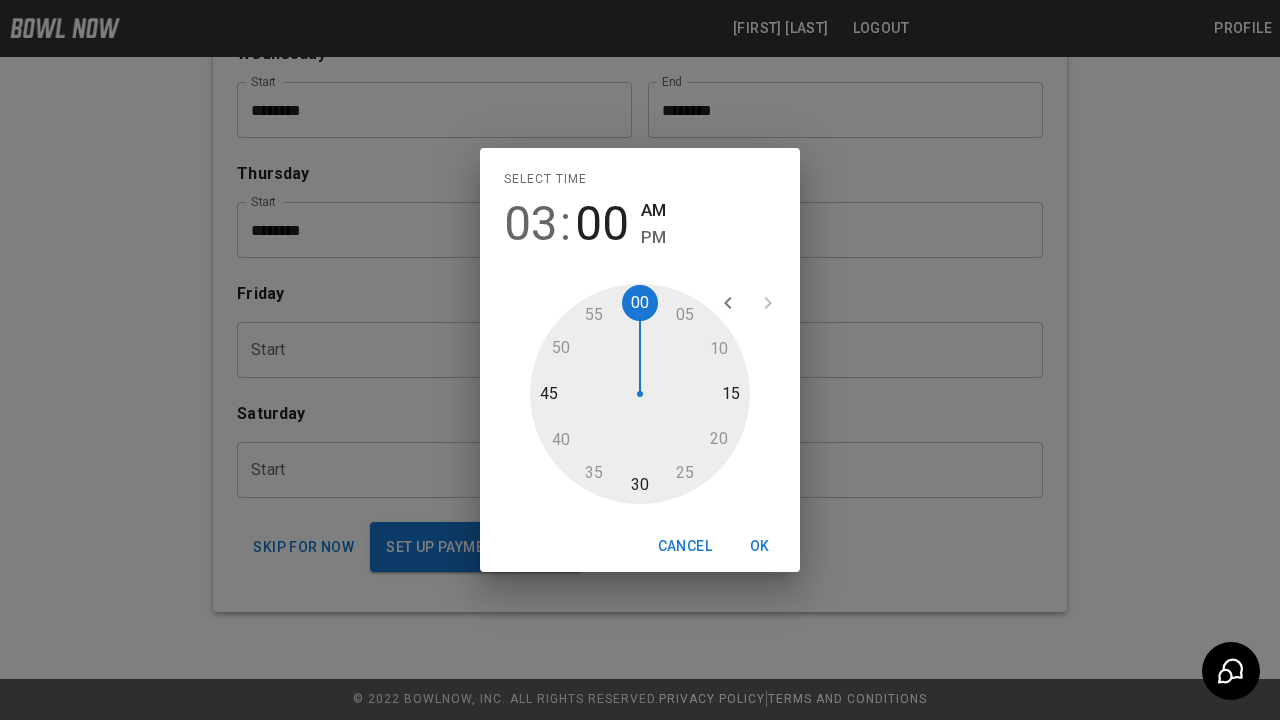 click at bounding box center (640, 394) 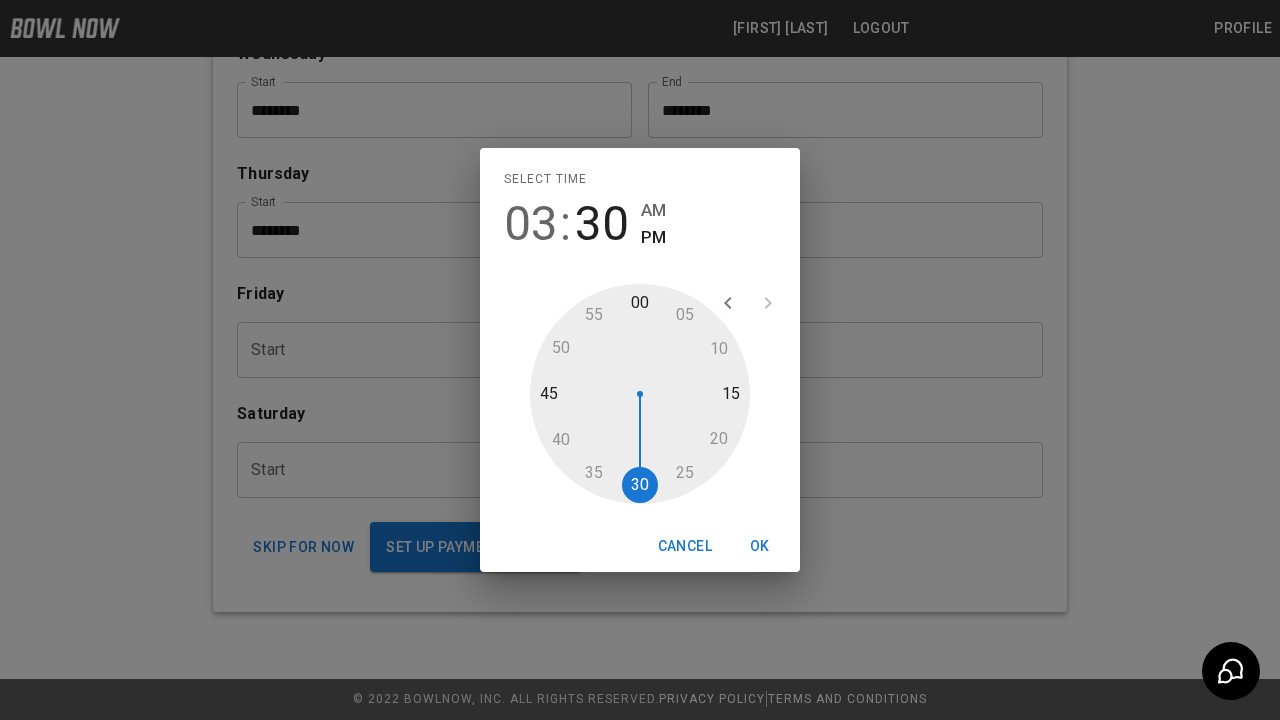 click on "OK" at bounding box center [760, 546] 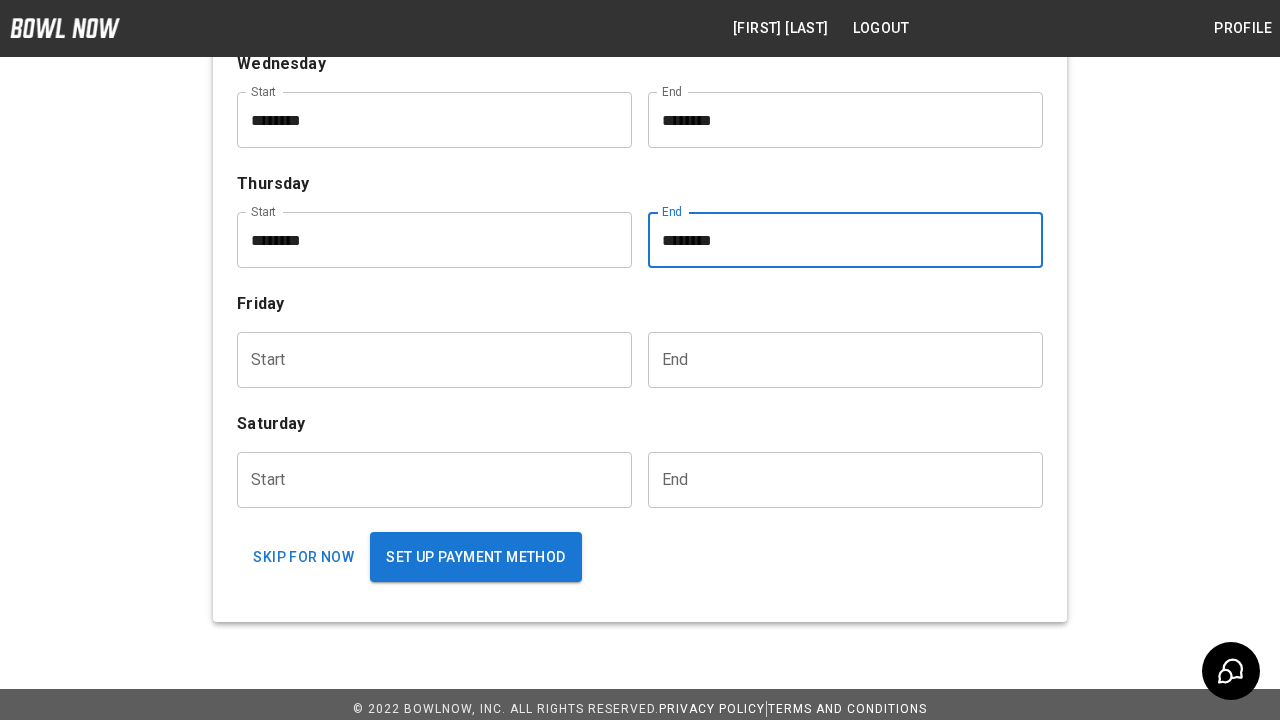click at bounding box center [427, 360] 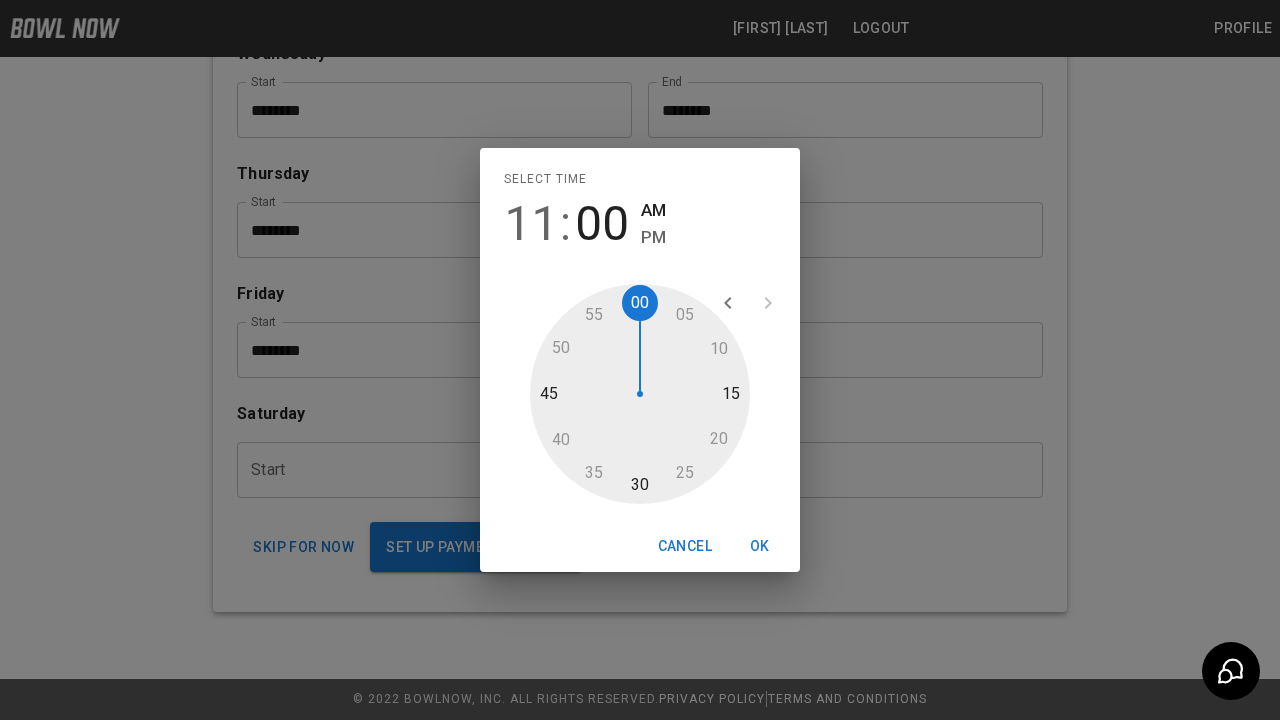 click at bounding box center (640, 394) 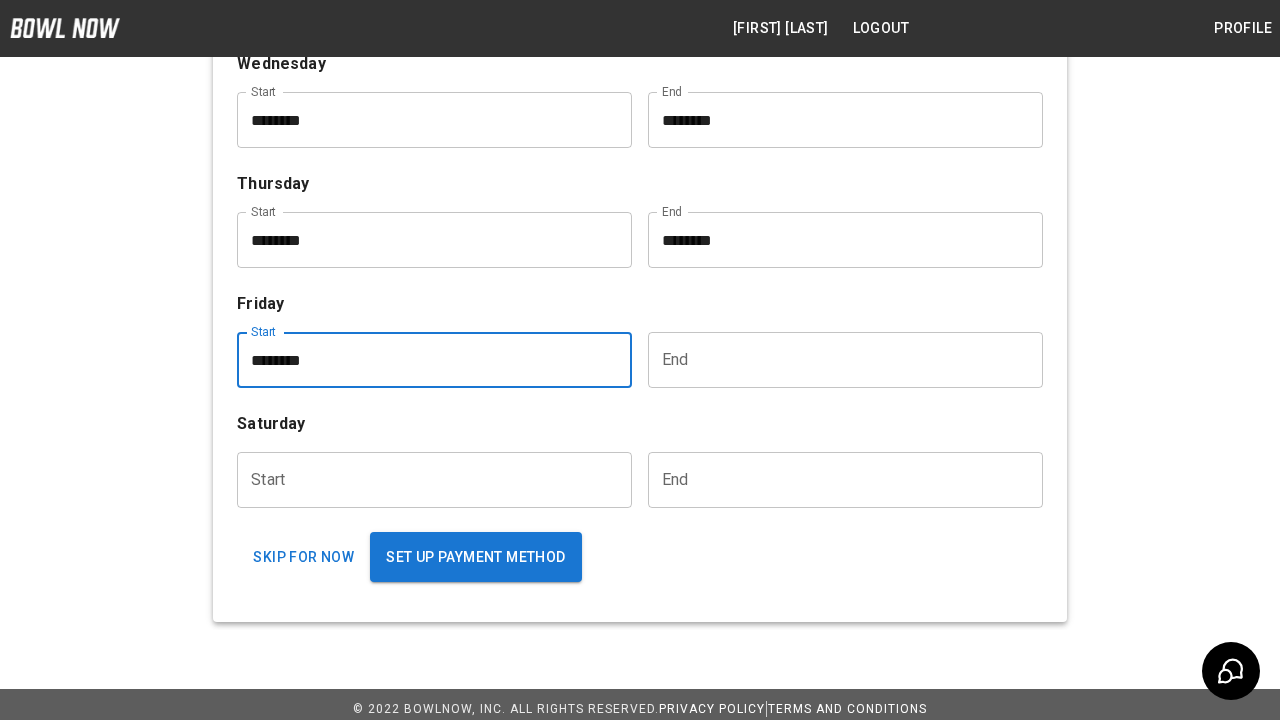 click at bounding box center [838, 360] 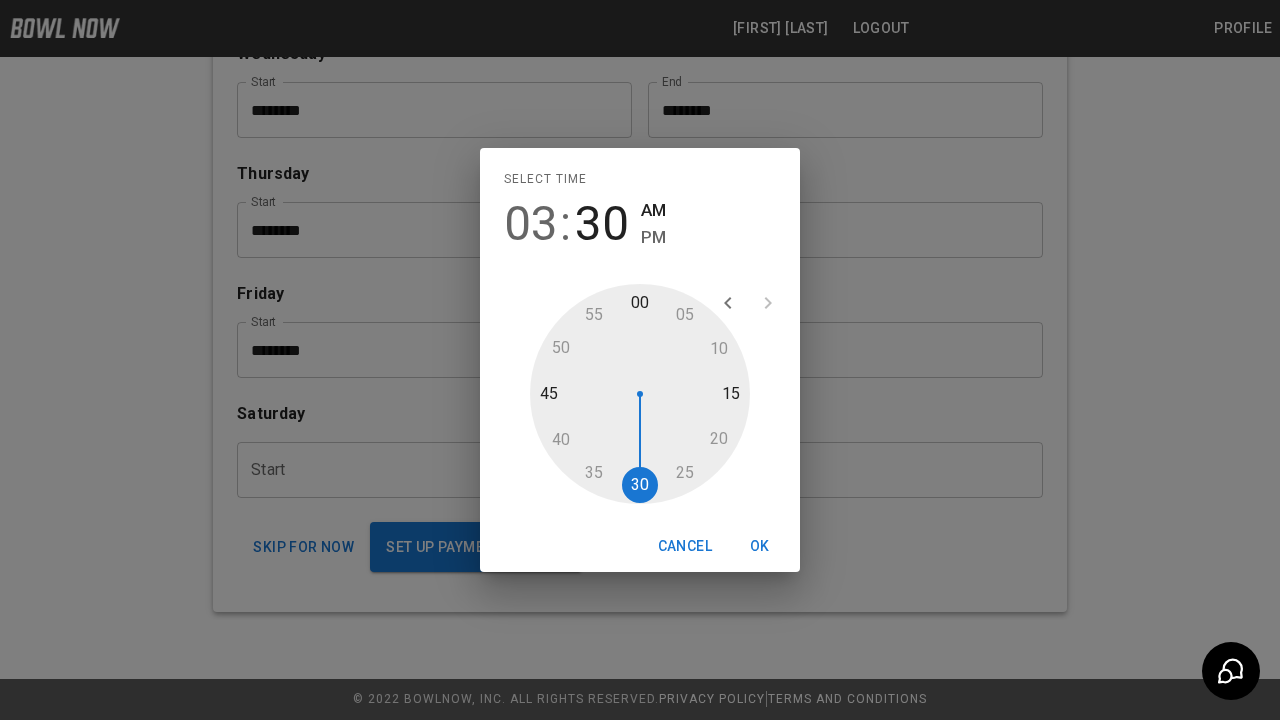 click on "PM" at bounding box center (653, 237) 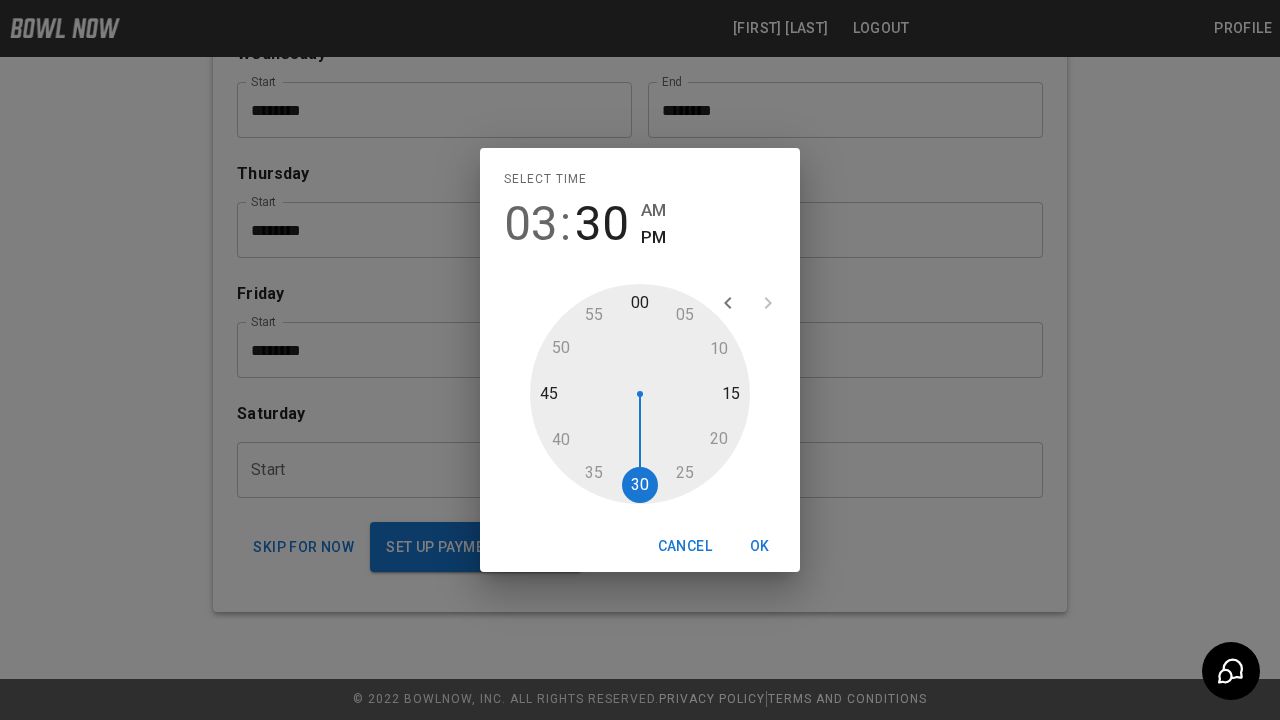click on "OK" at bounding box center (760, 546) 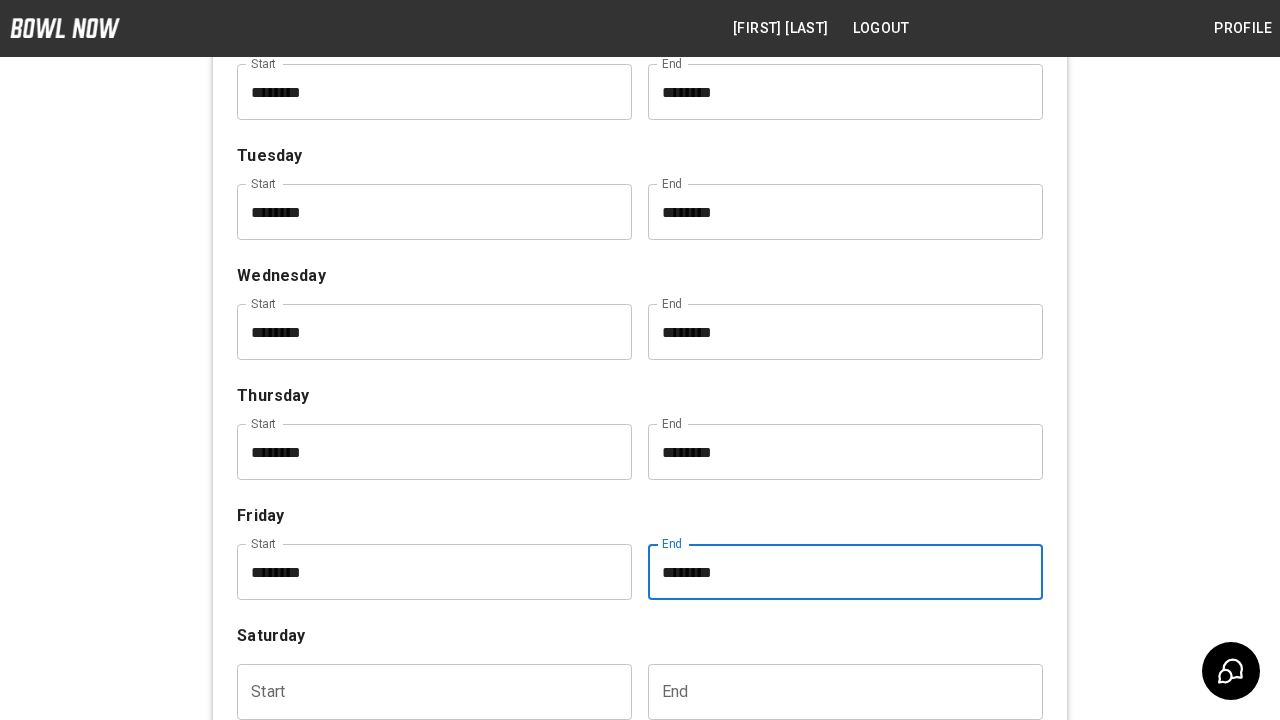 scroll, scrollTop: 1040, scrollLeft: 0, axis: vertical 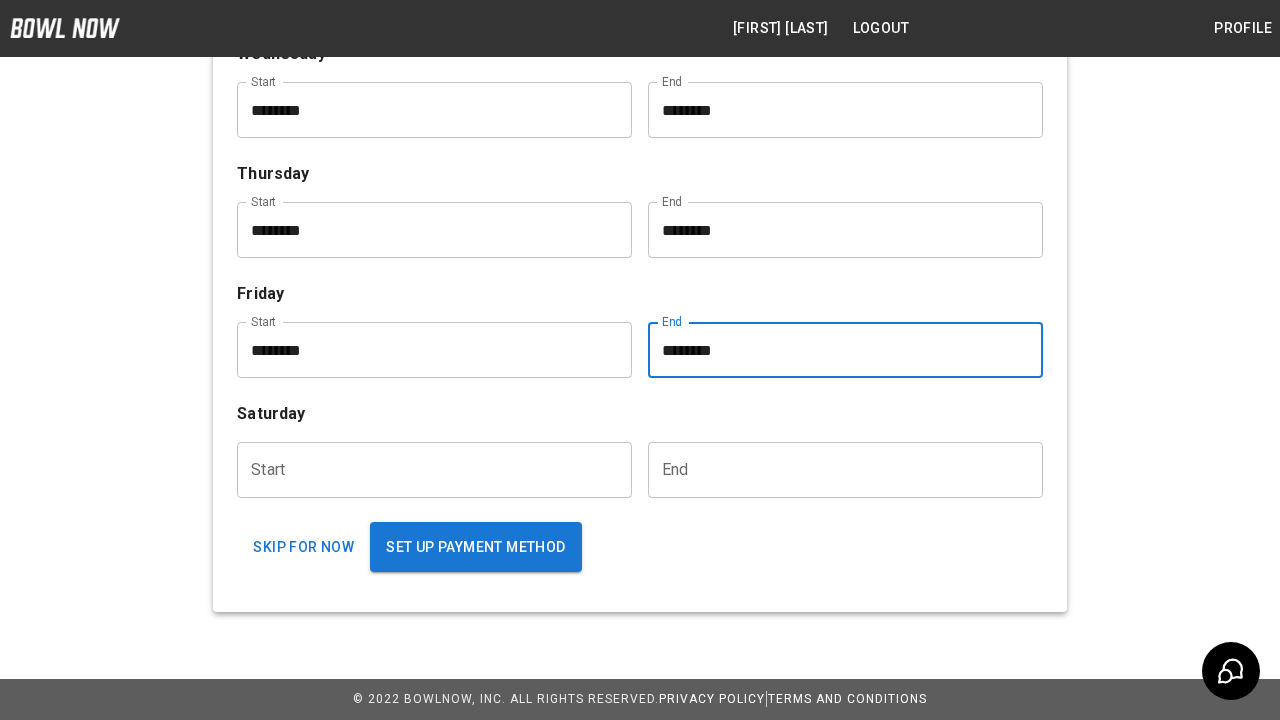 click at bounding box center [427, 470] 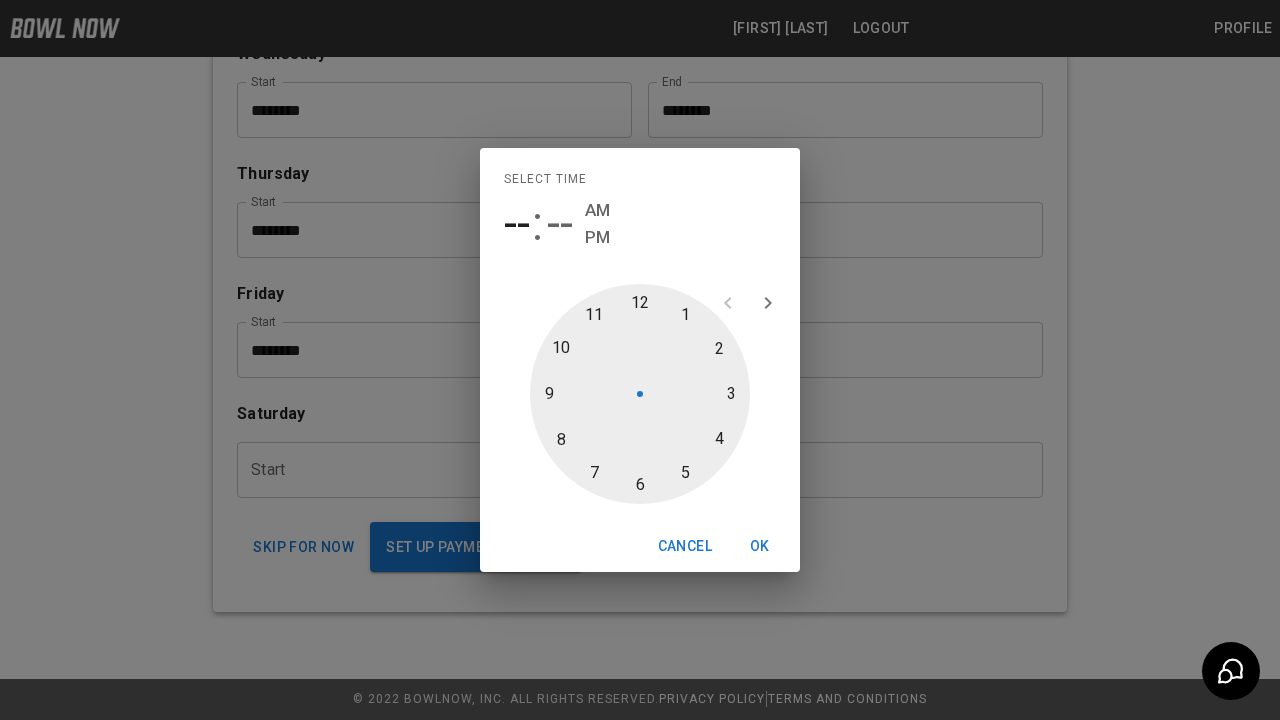 click on "--" at bounding box center (517, 224) 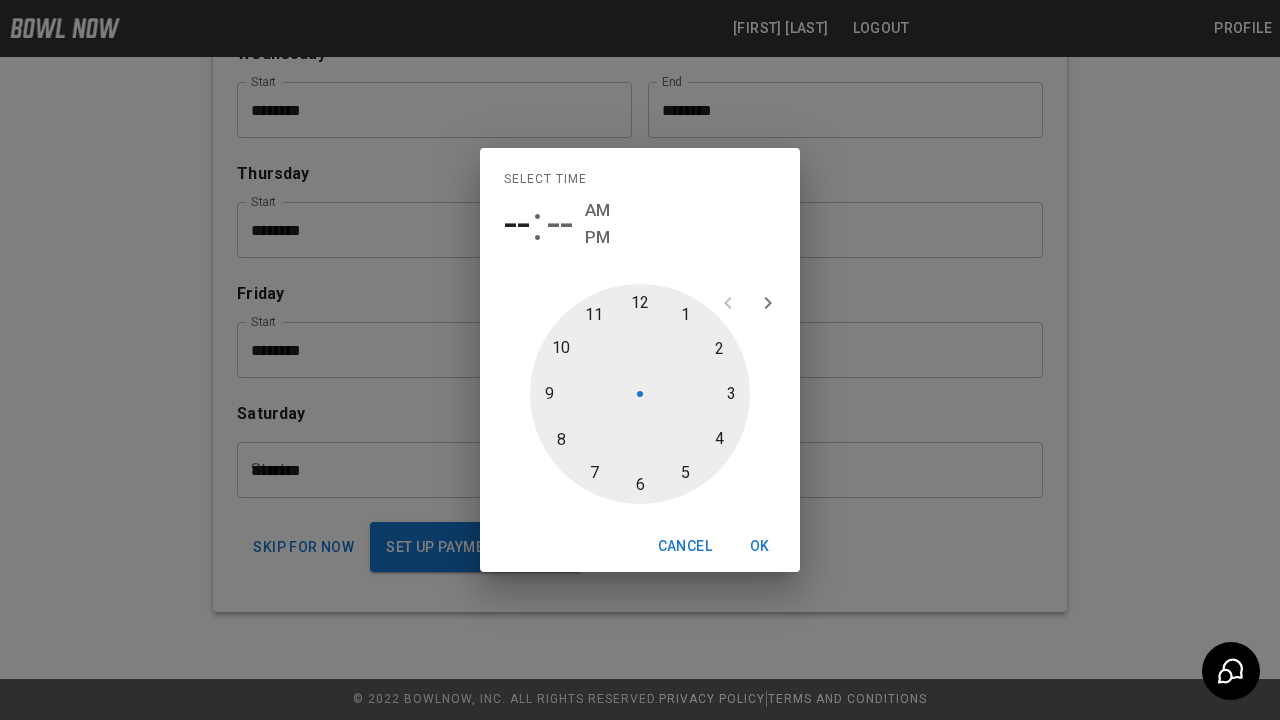 click at bounding box center (640, 394) 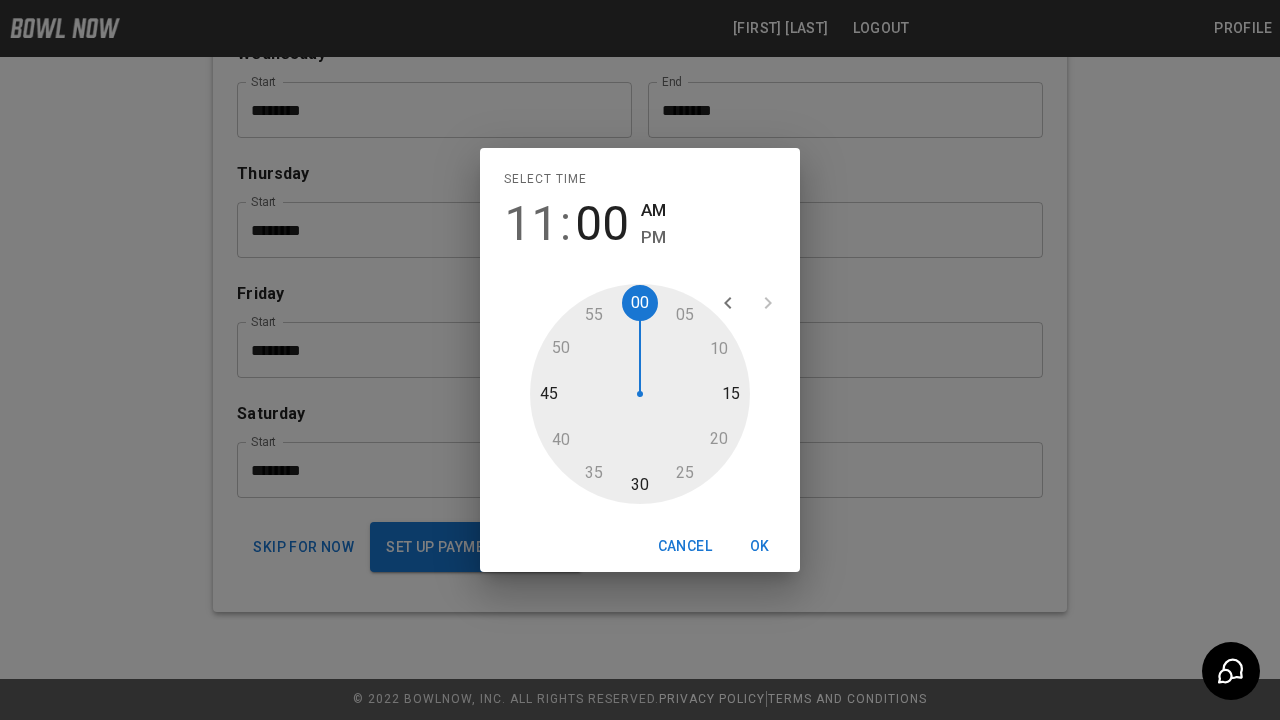 click on "OK" at bounding box center [760, 546] 